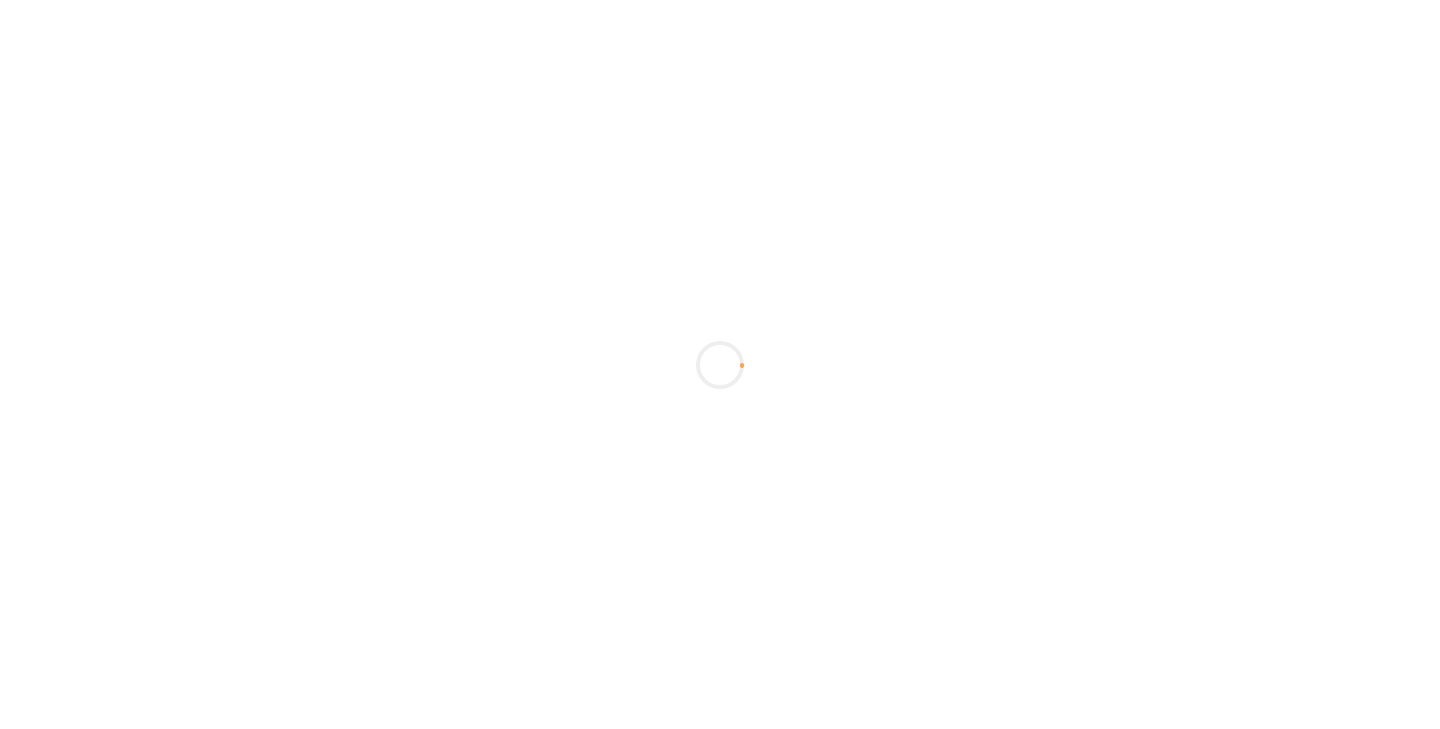 scroll, scrollTop: 0, scrollLeft: 0, axis: both 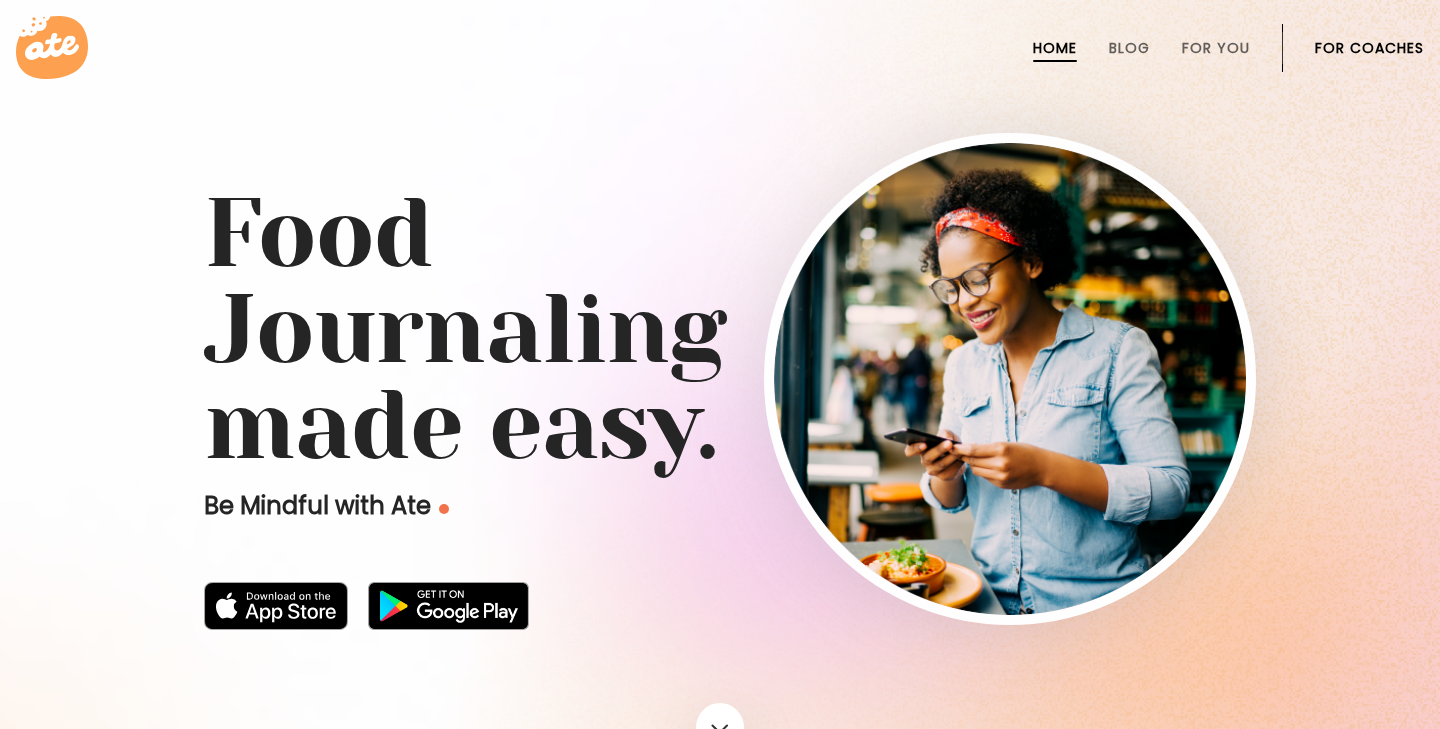 click on "For Coaches" at bounding box center [1369, 48] 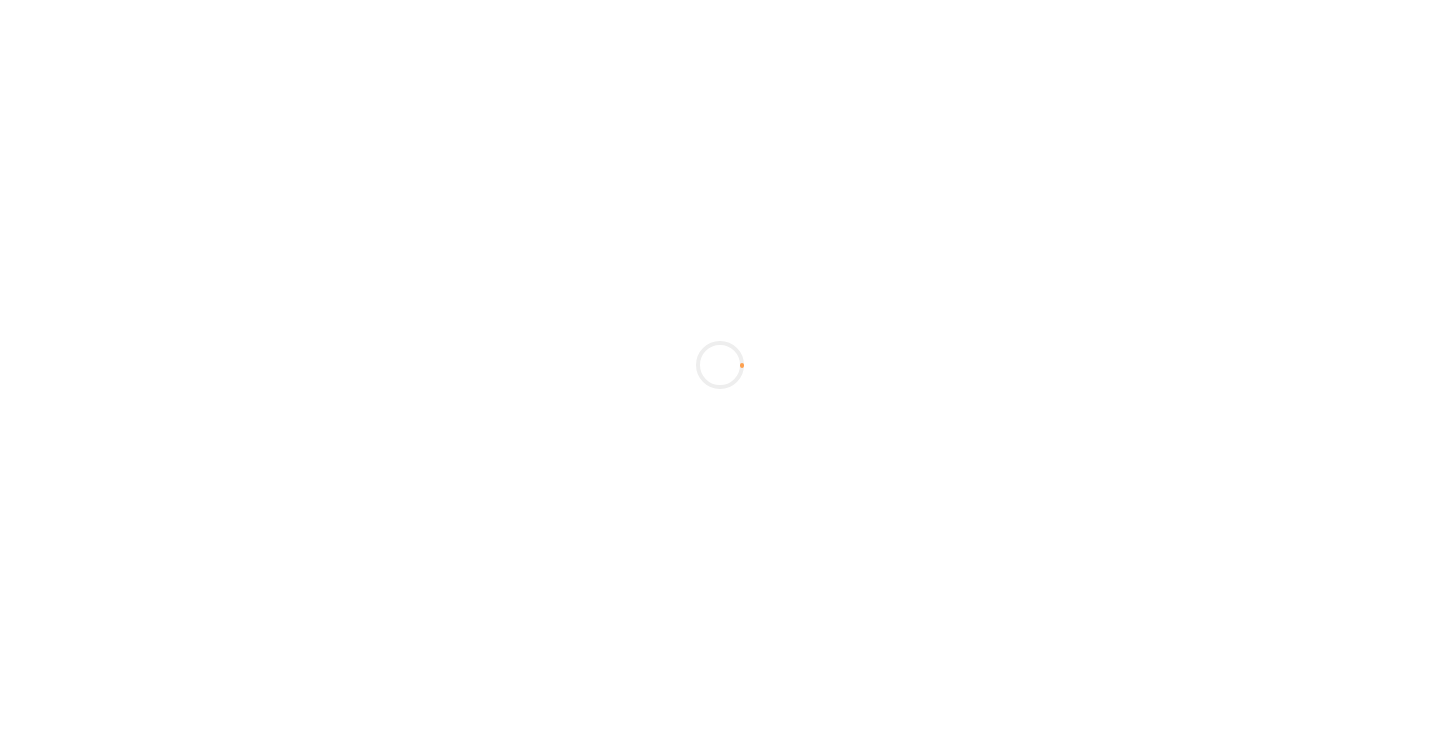 scroll, scrollTop: 0, scrollLeft: 0, axis: both 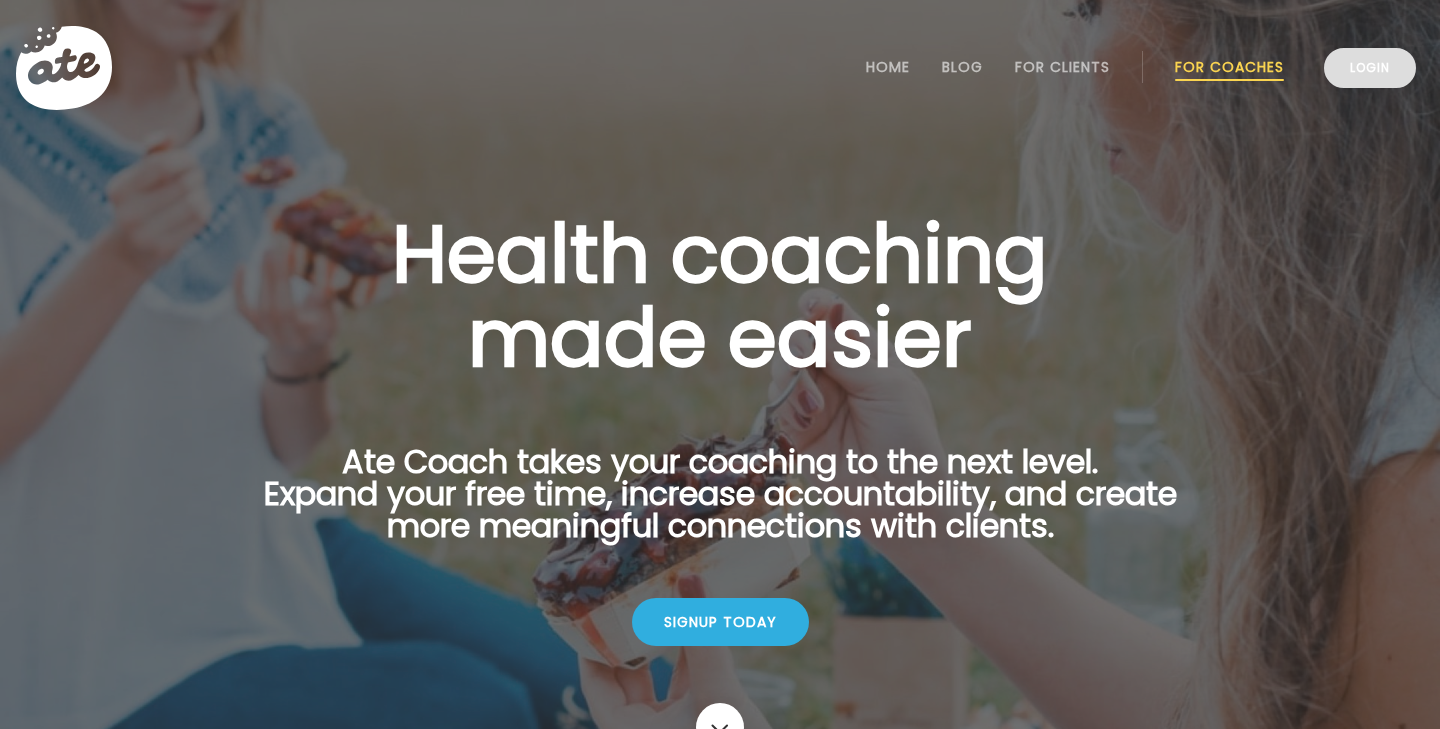click on "Login" at bounding box center [1370, 68] 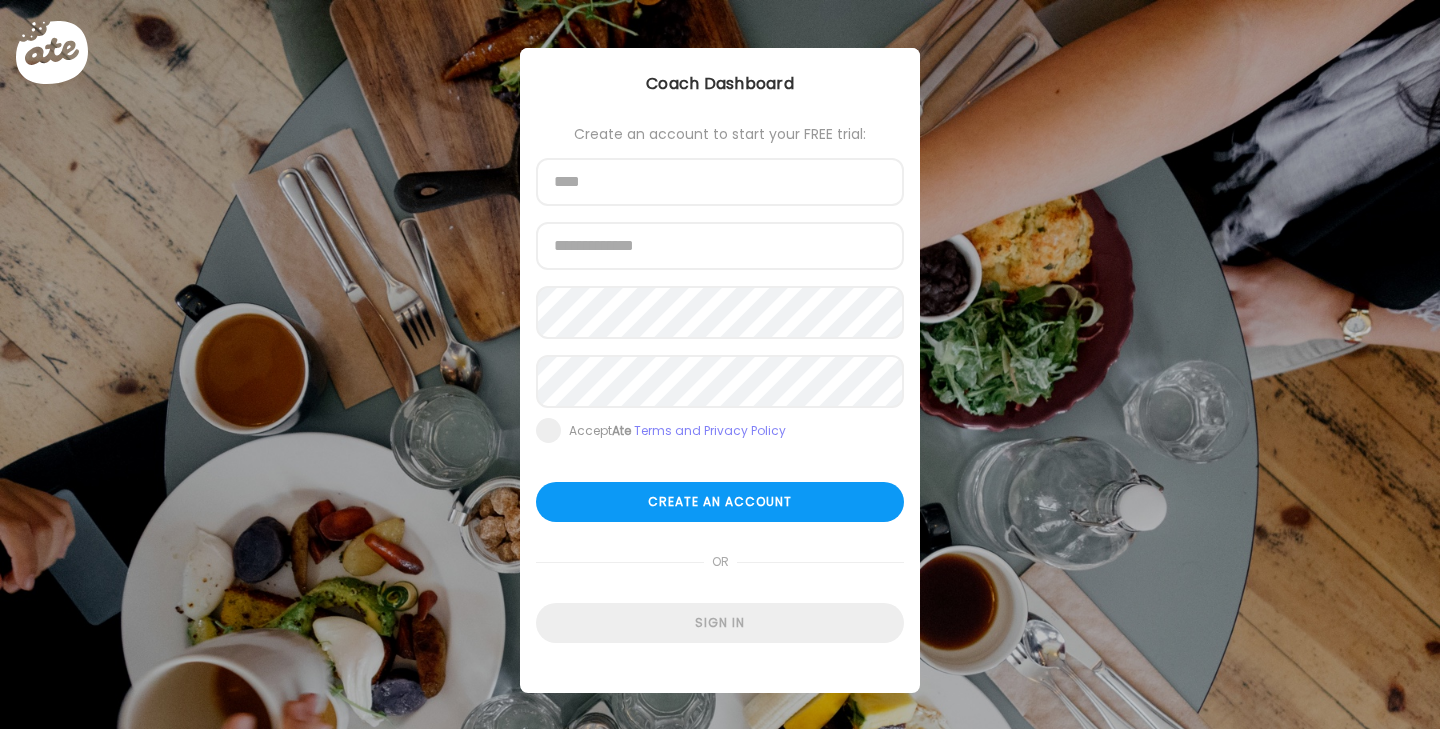 scroll, scrollTop: 0, scrollLeft: 0, axis: both 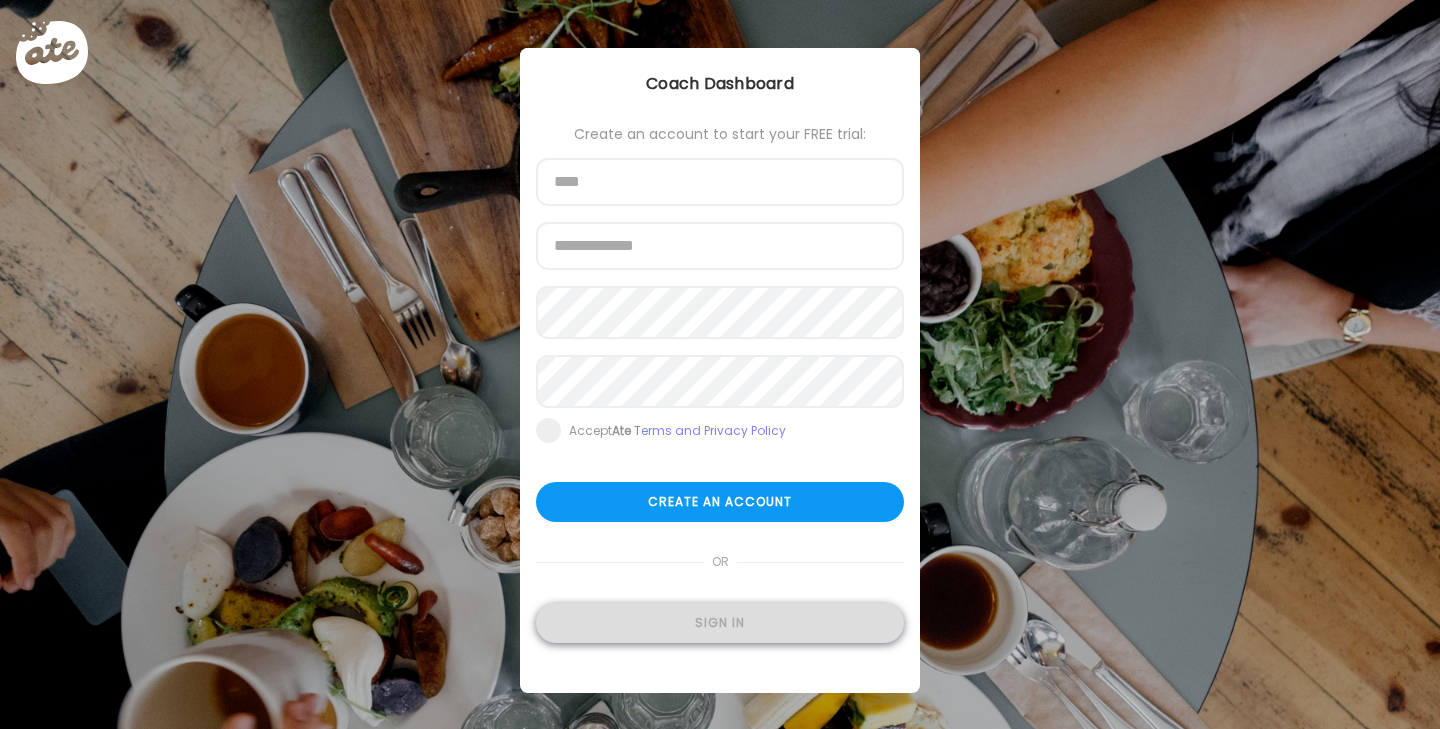 click on "Sign in" at bounding box center [720, 623] 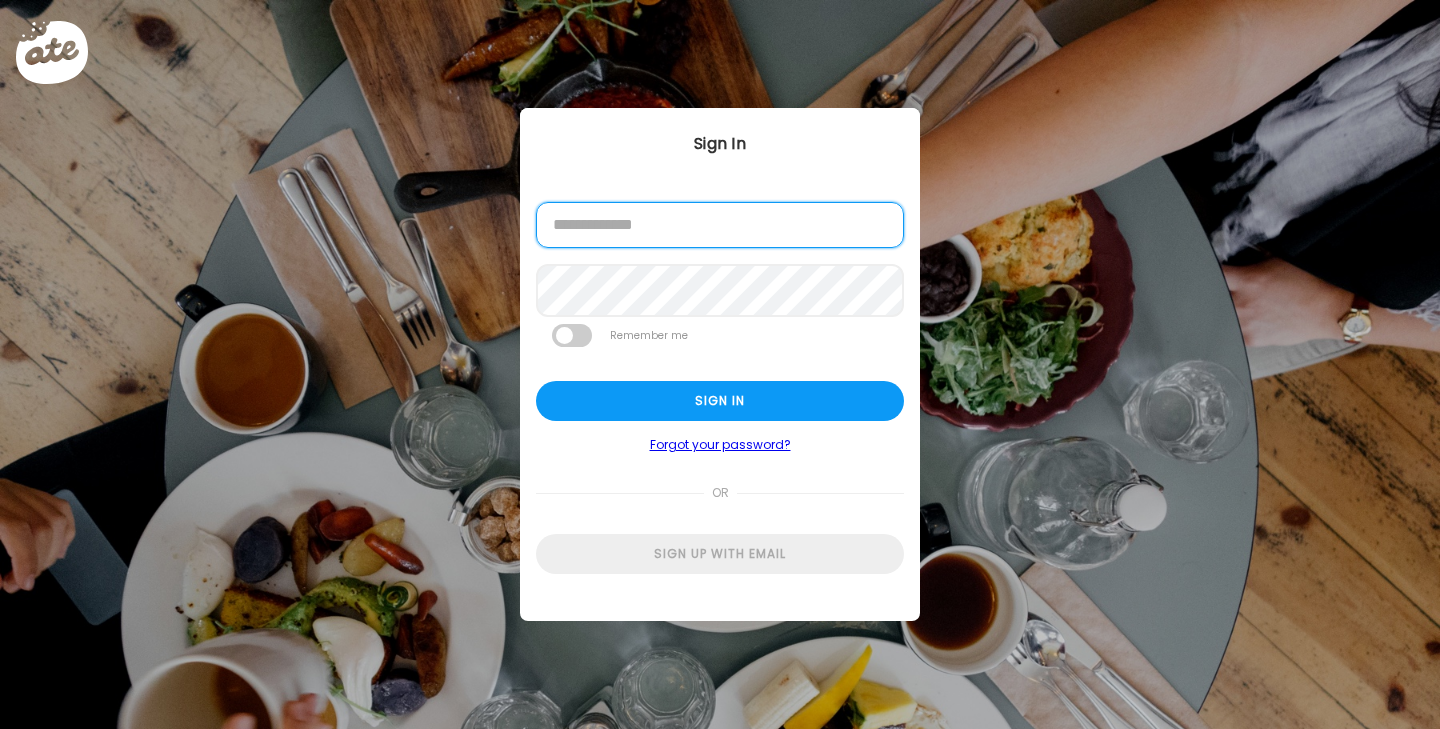 type on "**********" 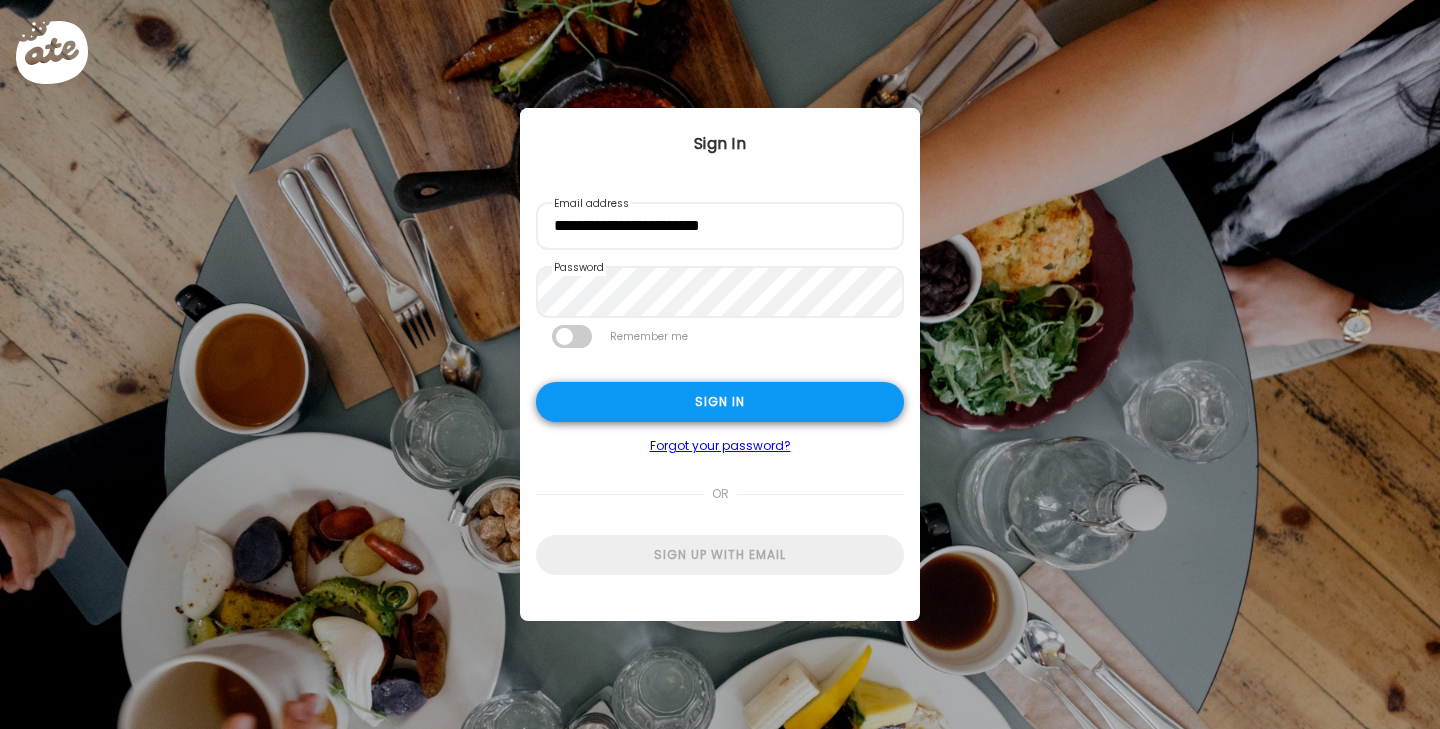 click on "Sign in" at bounding box center [720, 402] 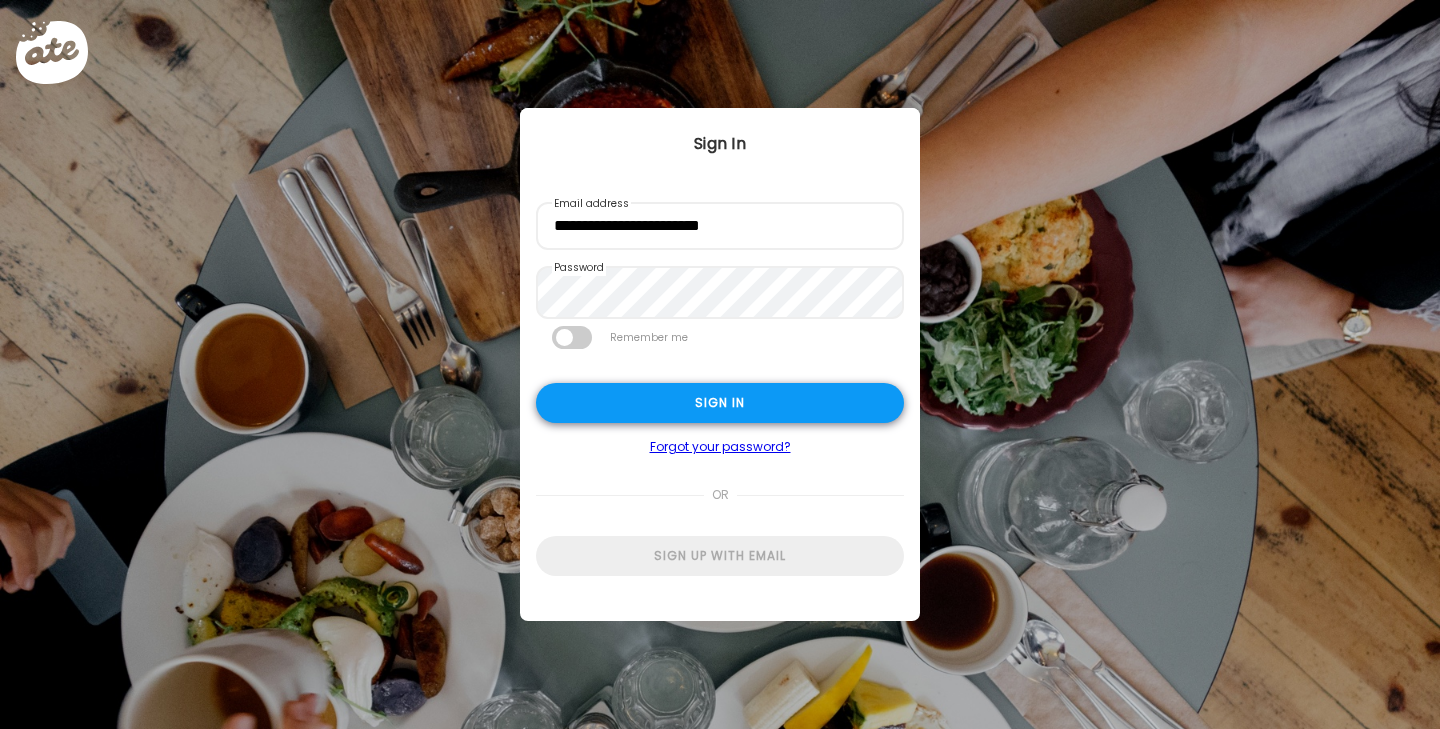 type on "**********" 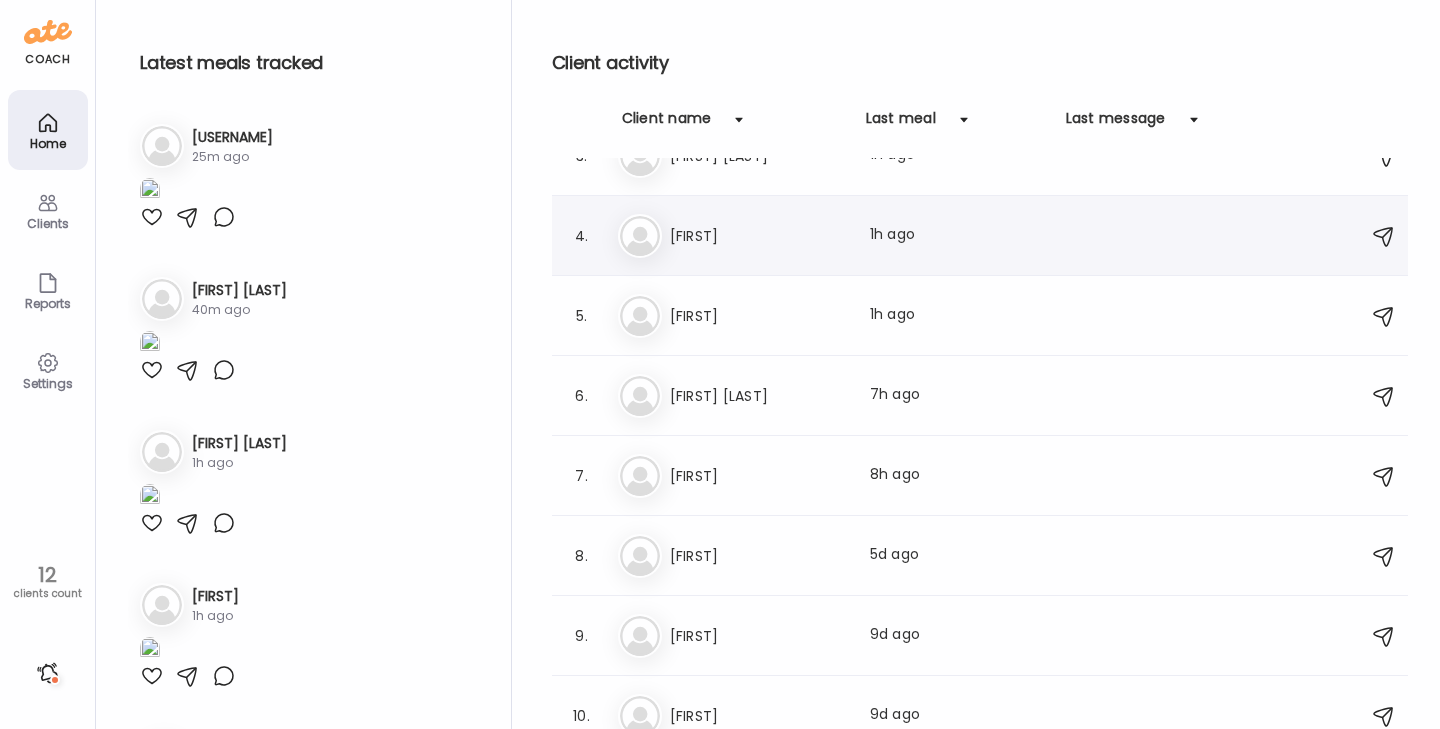 scroll, scrollTop: 202, scrollLeft: 0, axis: vertical 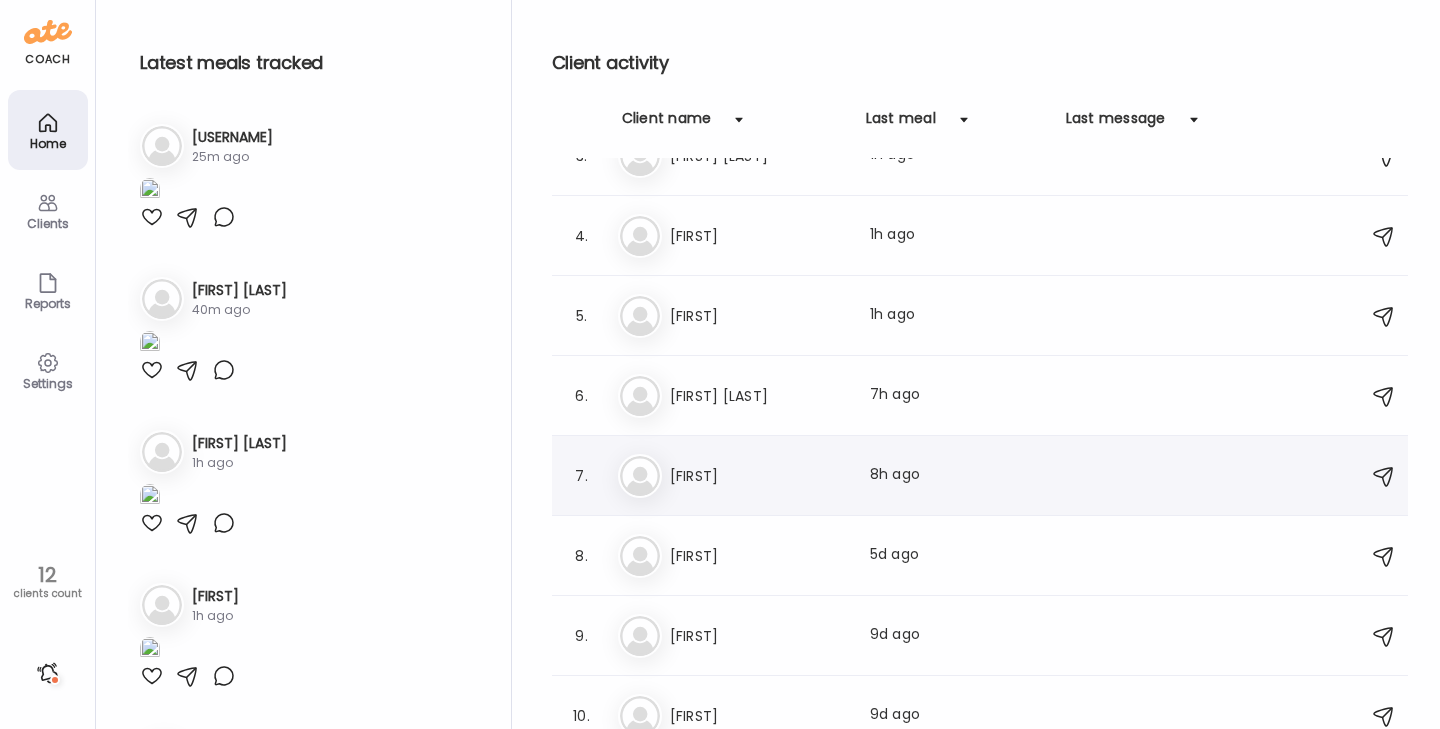 click on "Katie" at bounding box center [758, 476] 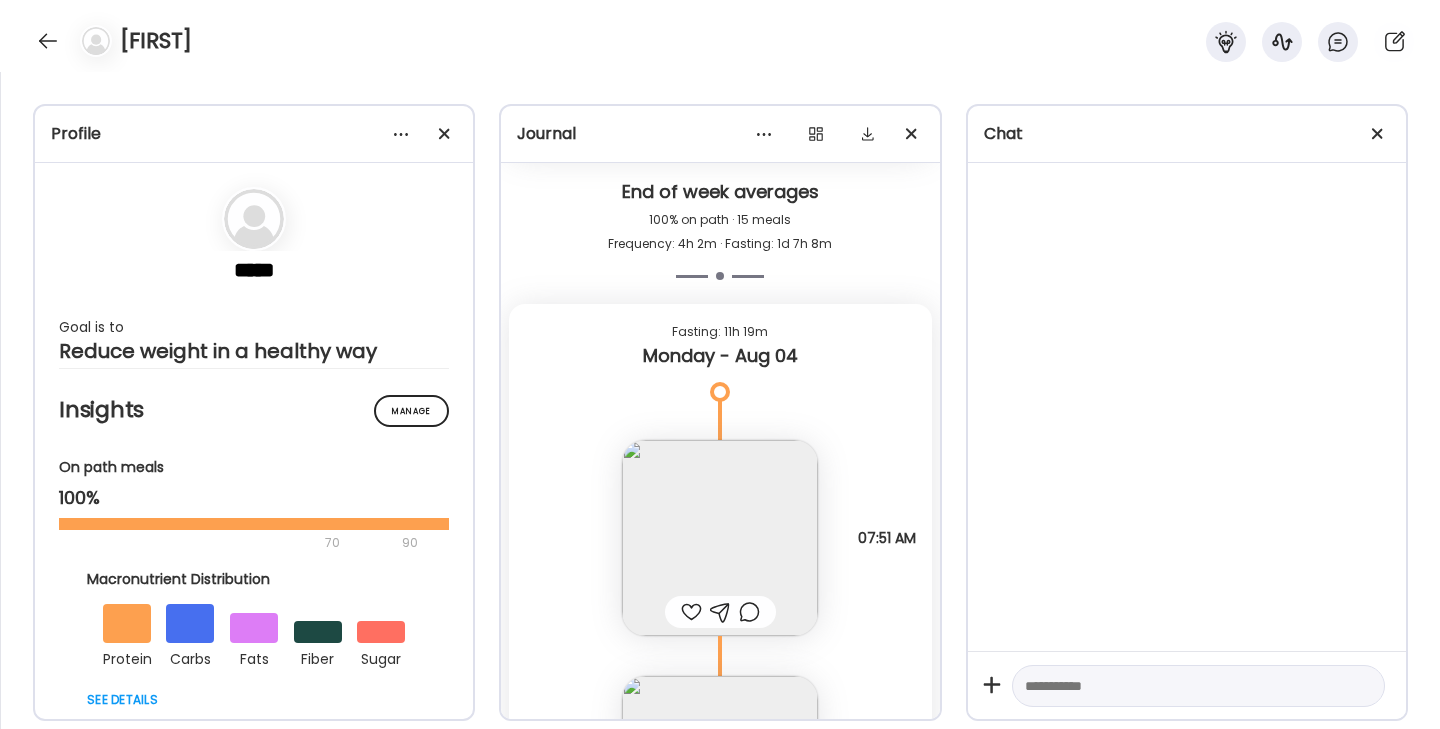 scroll, scrollTop: 8961, scrollLeft: 0, axis: vertical 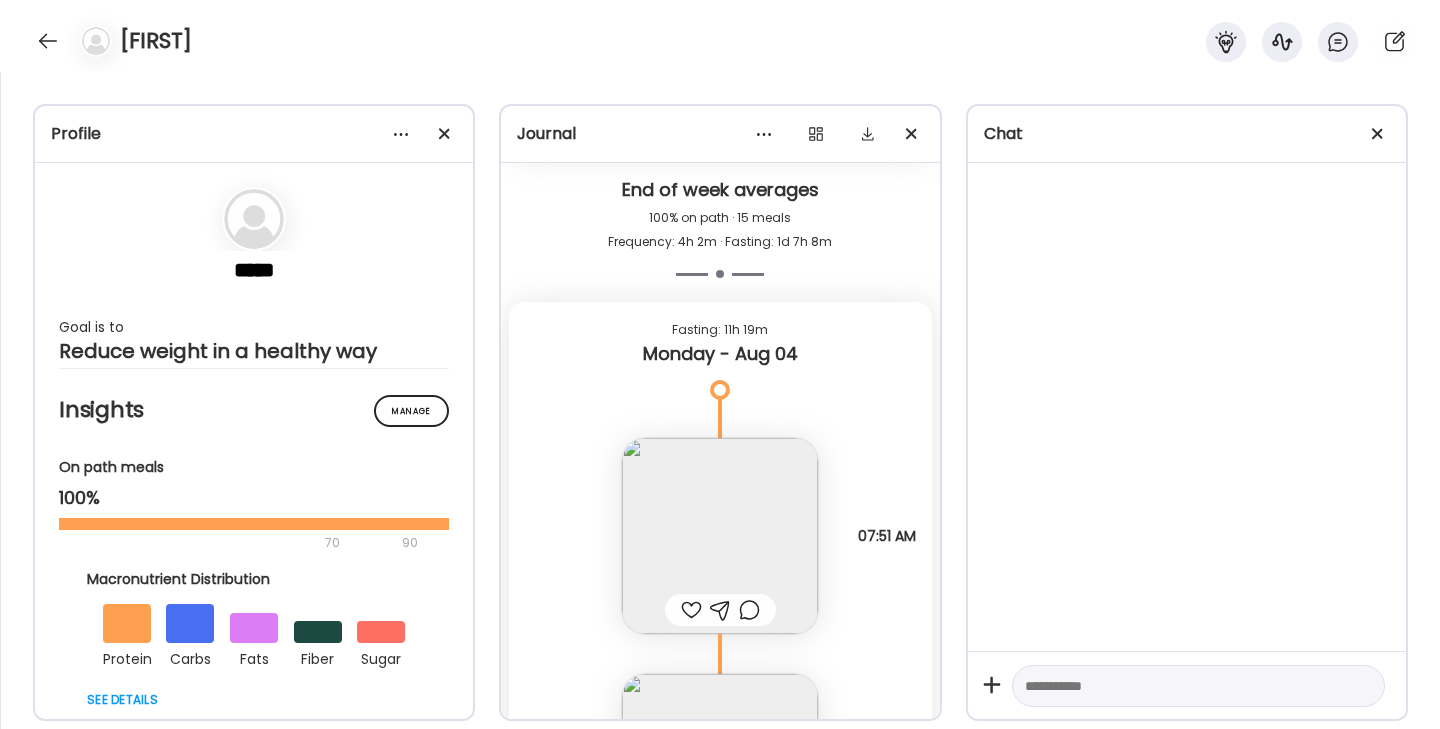 click at bounding box center [720, 536] 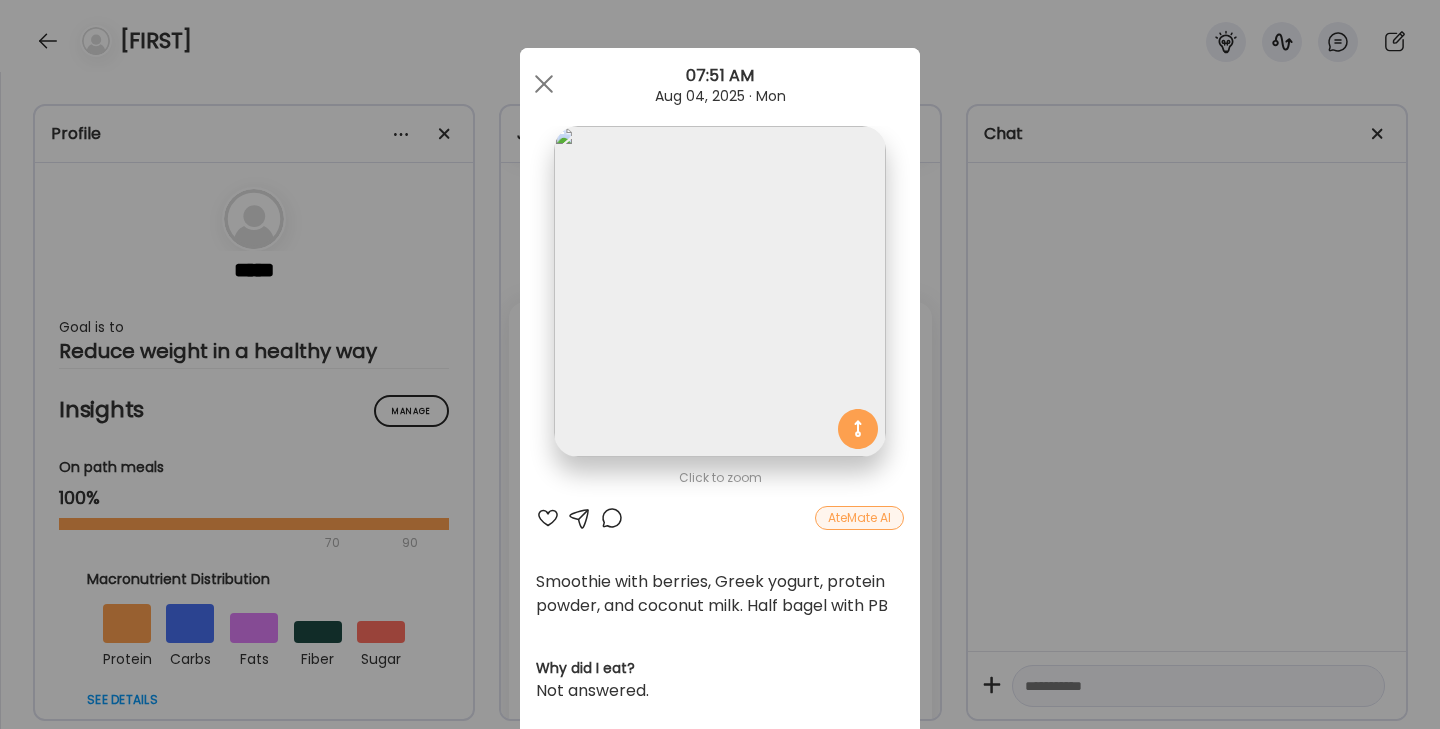 click at bounding box center (548, 518) 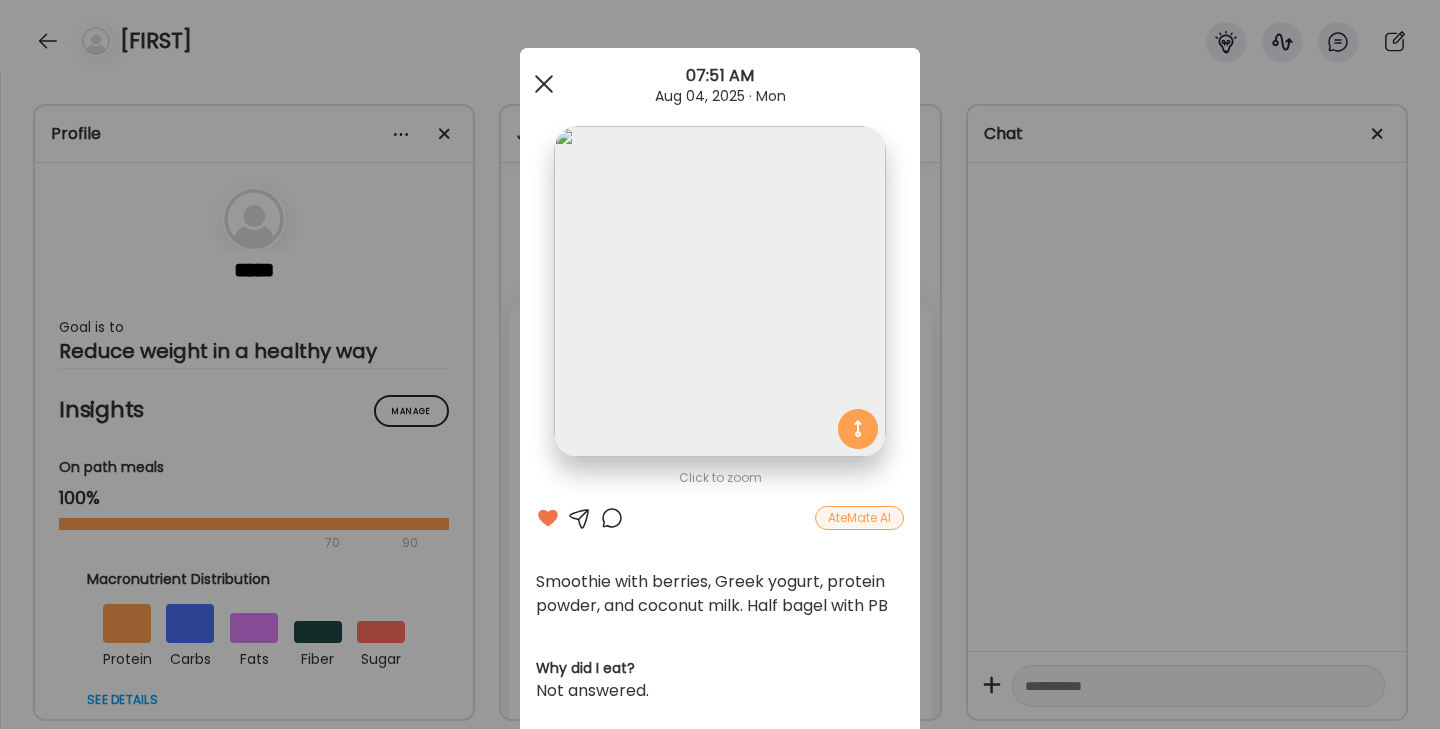 click at bounding box center [544, 84] 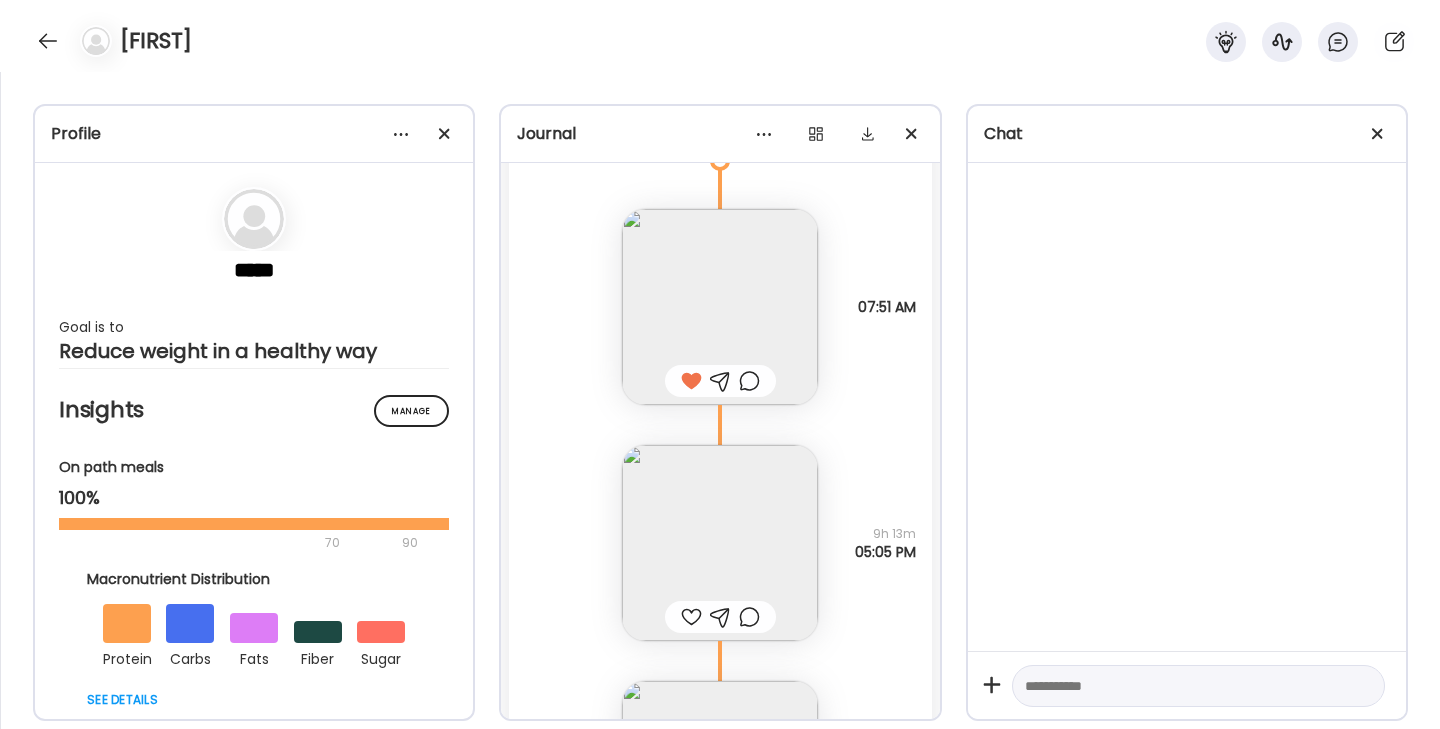 scroll, scrollTop: 9189, scrollLeft: 0, axis: vertical 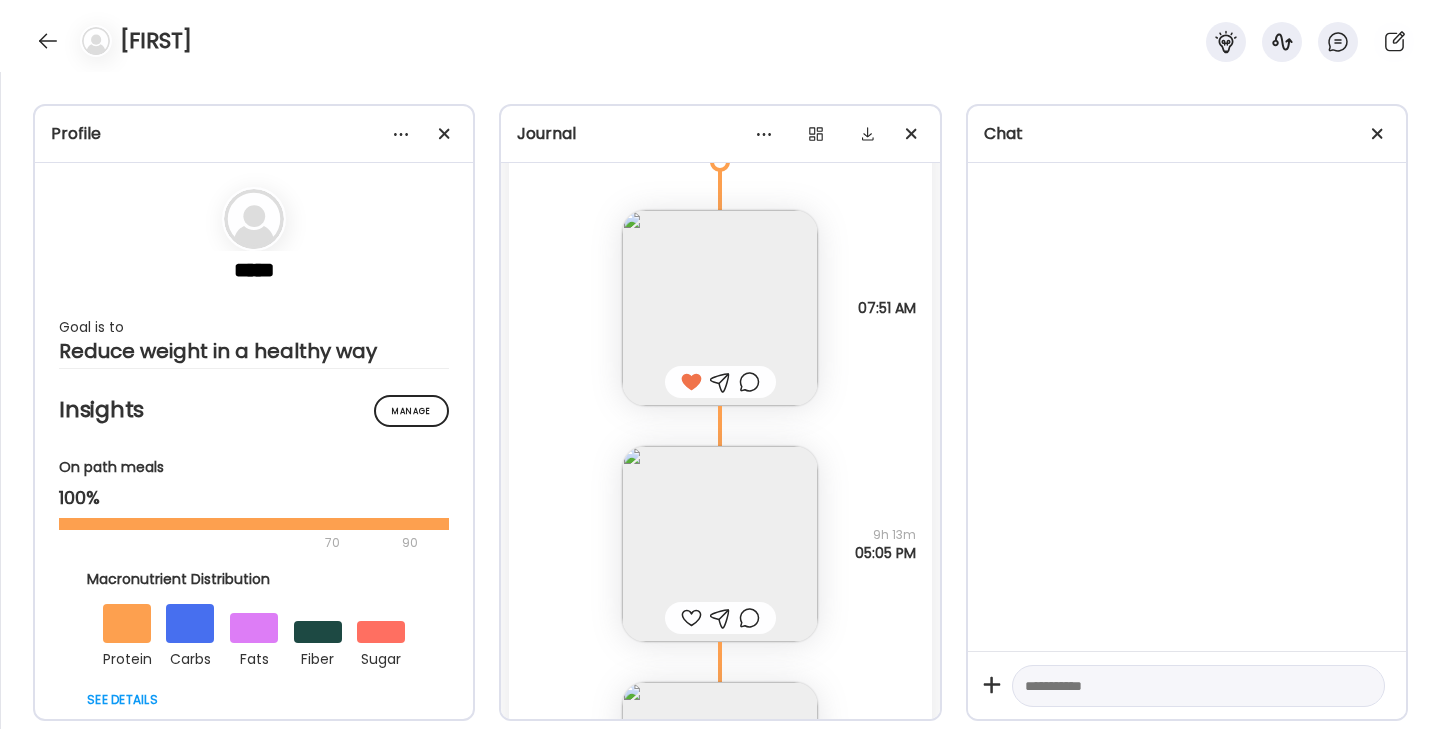click at bounding box center [720, 544] 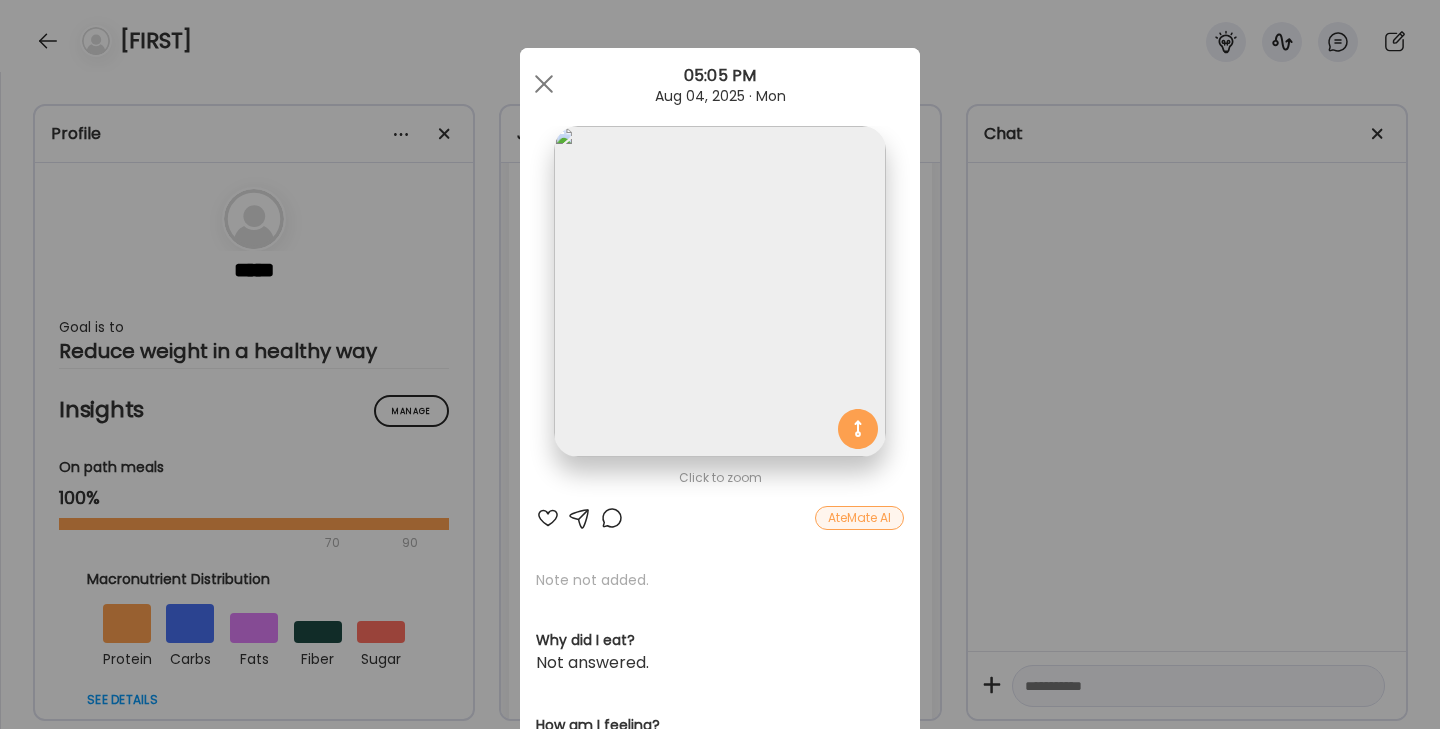 click on "Click to zoom" at bounding box center [720, 478] 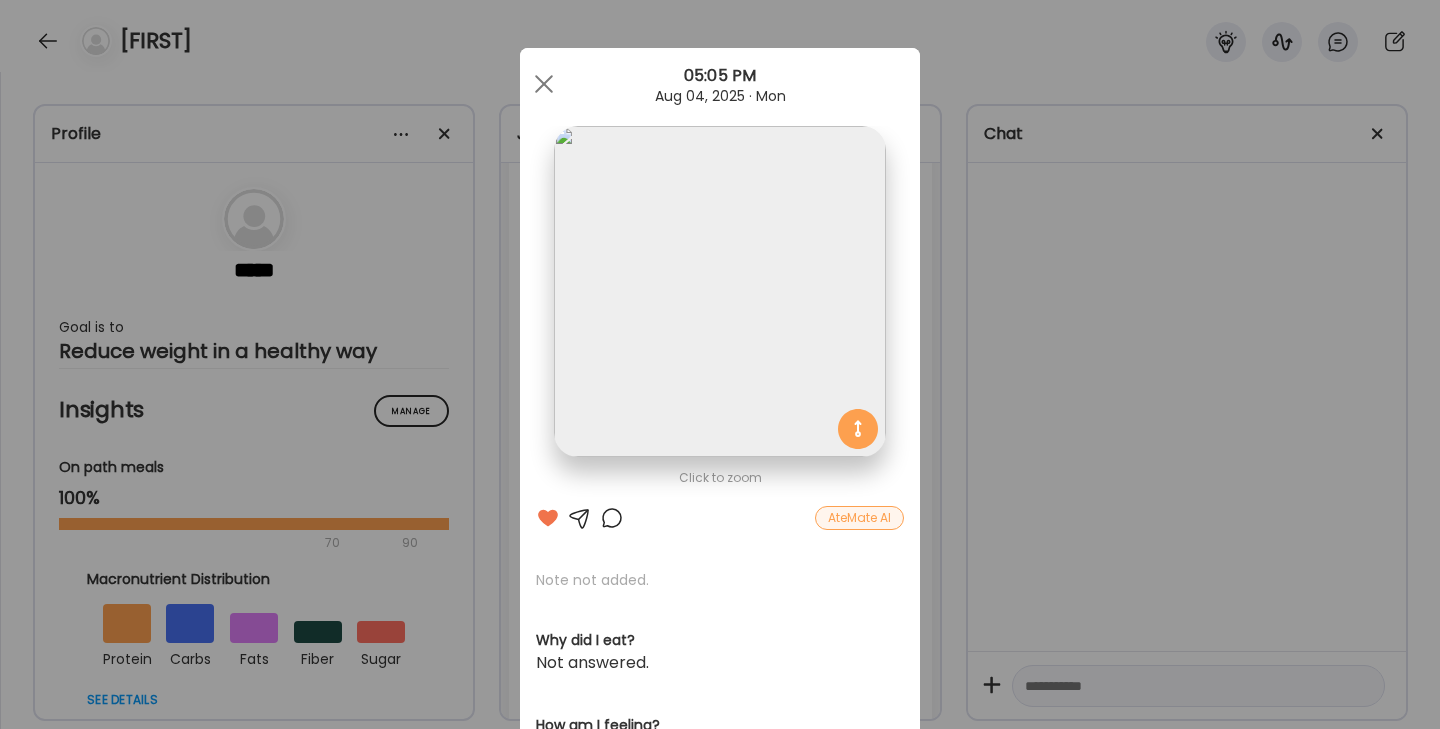 click at bounding box center [612, 518] 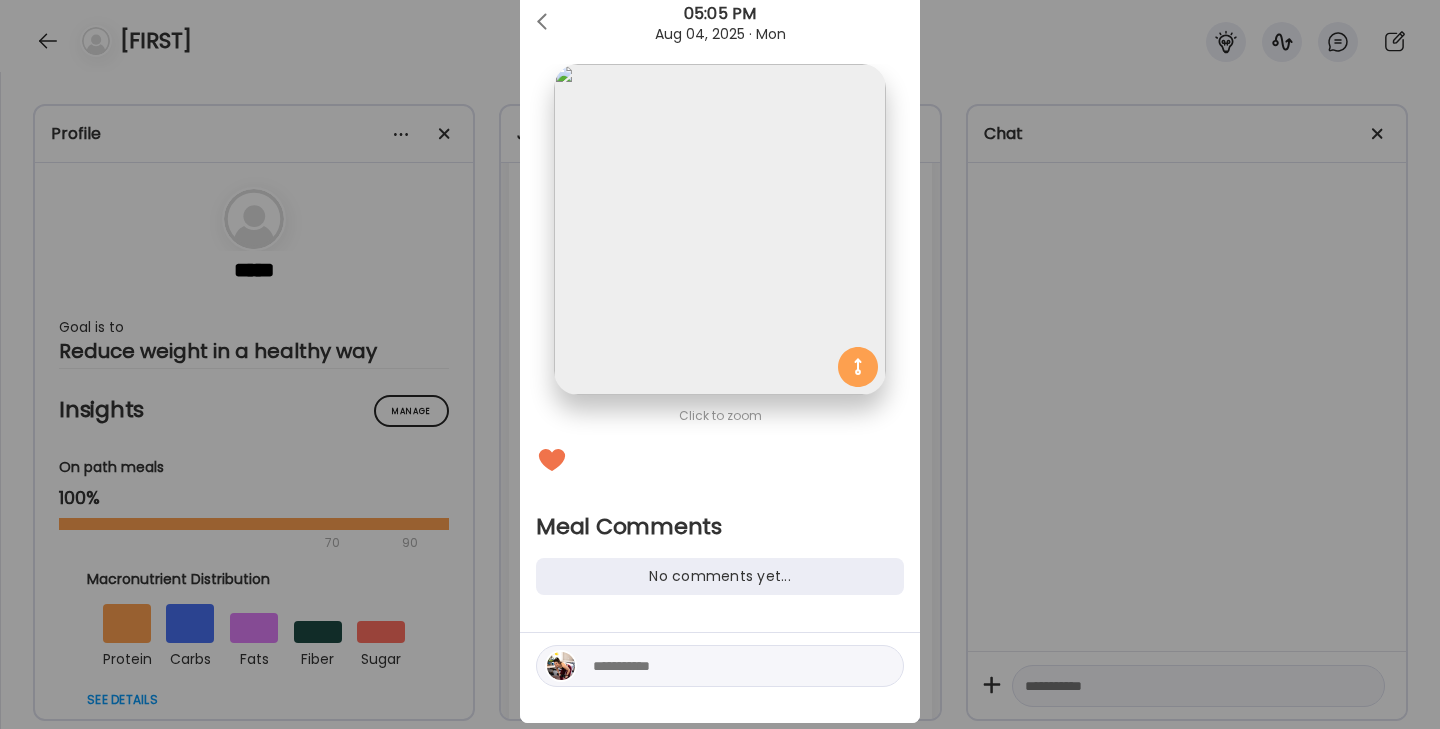 scroll, scrollTop: 104, scrollLeft: 0, axis: vertical 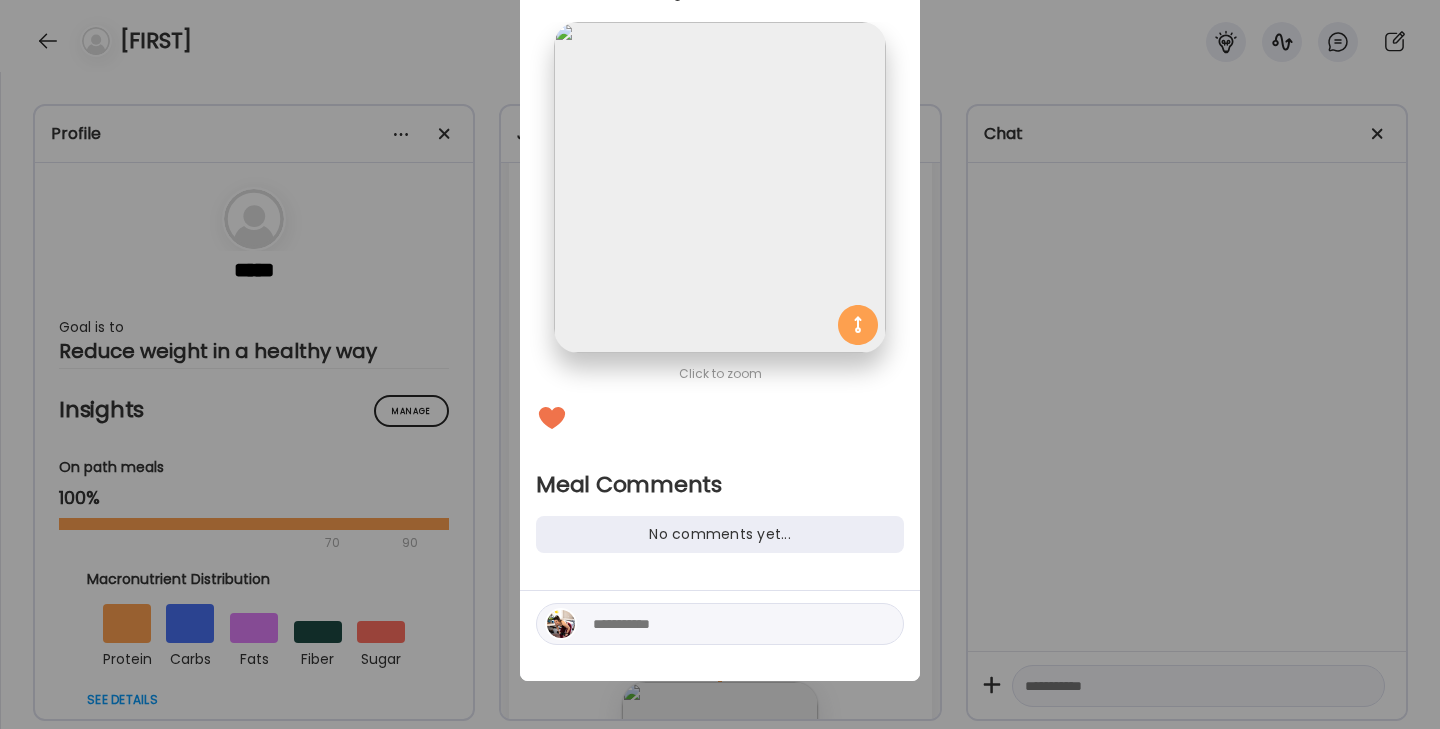 click at bounding box center (728, 624) 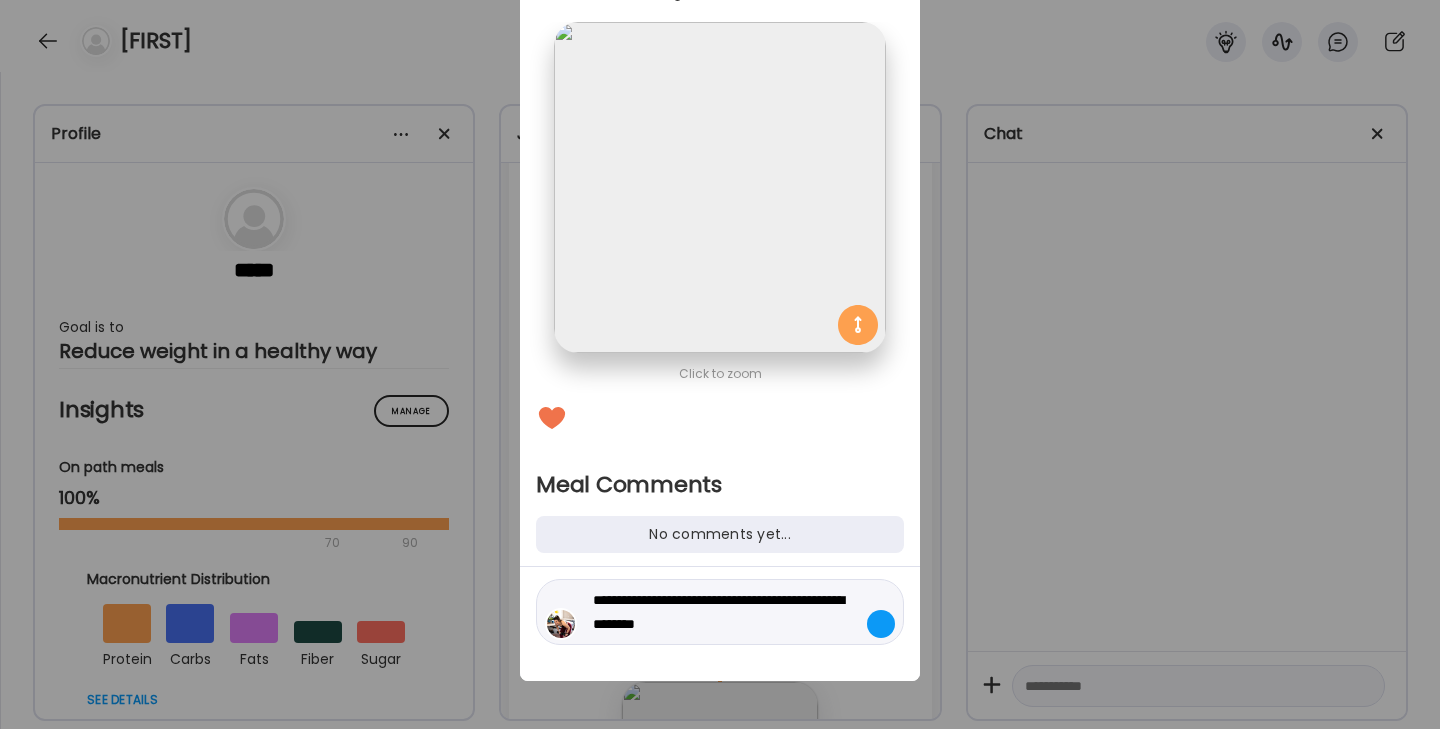 type on "**********" 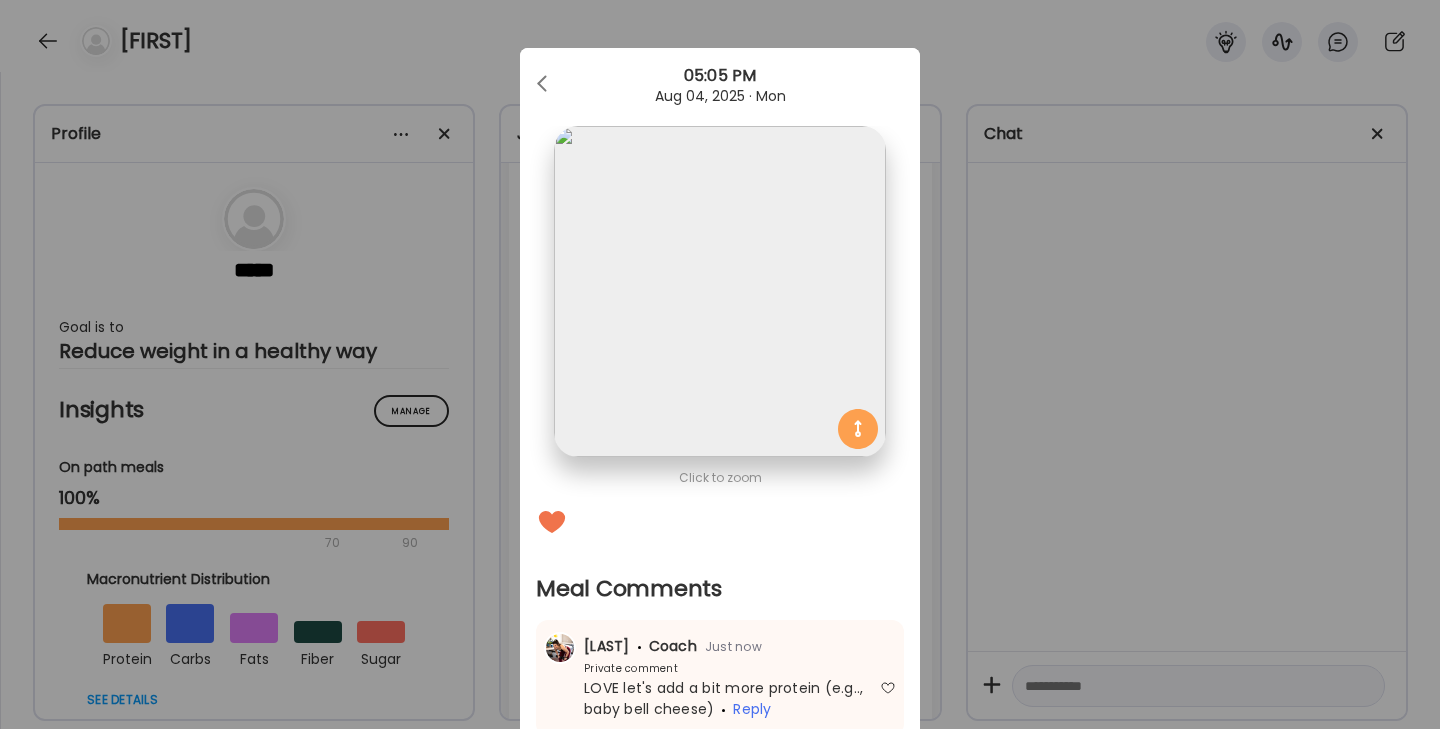 scroll, scrollTop: 0, scrollLeft: 0, axis: both 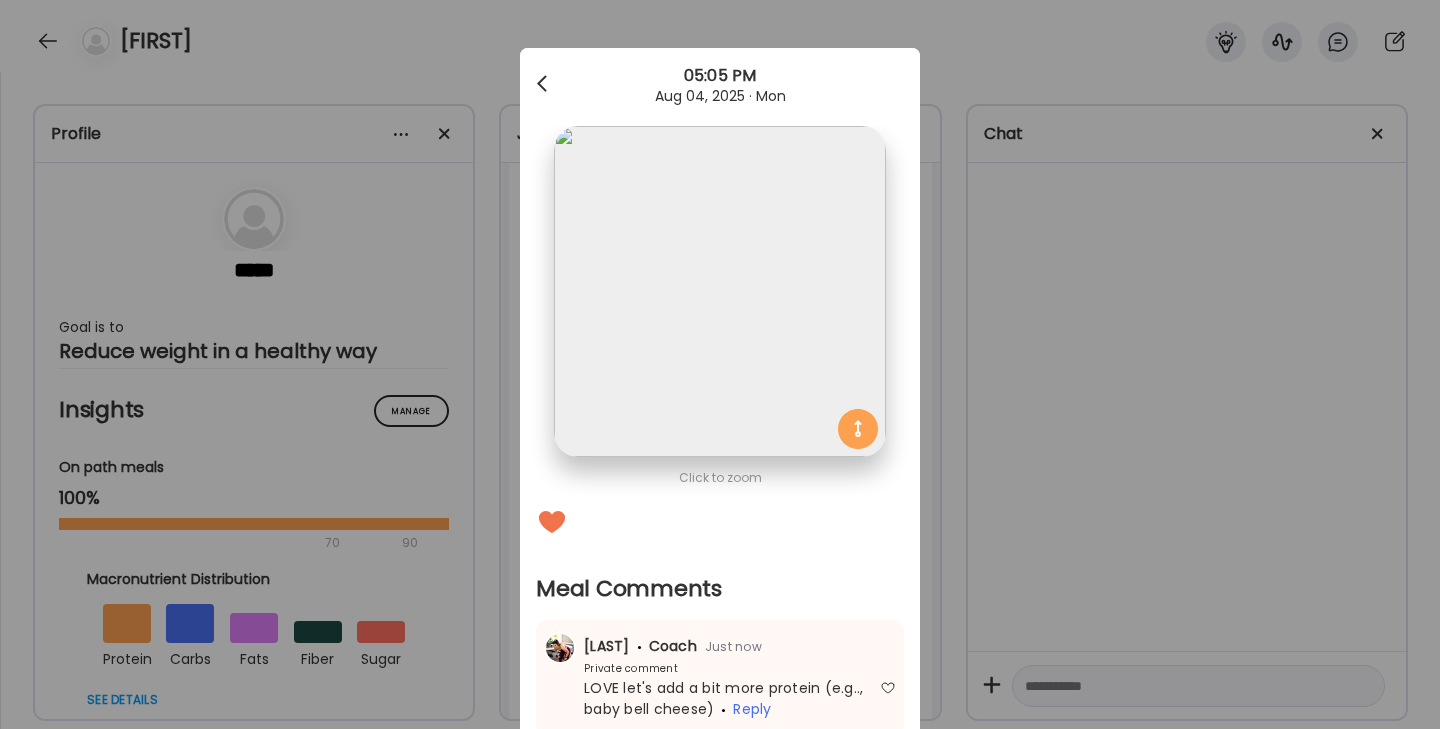 click at bounding box center (544, 84) 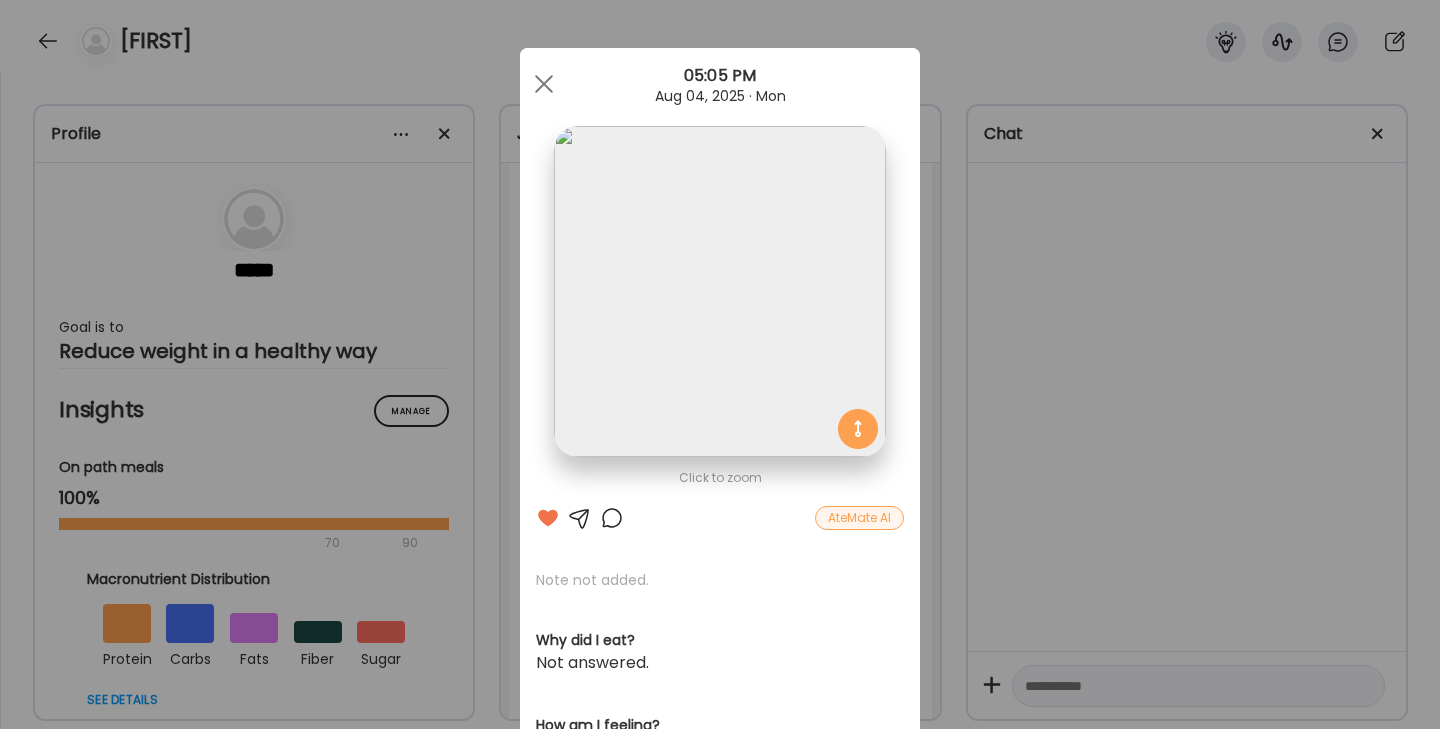 click at bounding box center (544, 84) 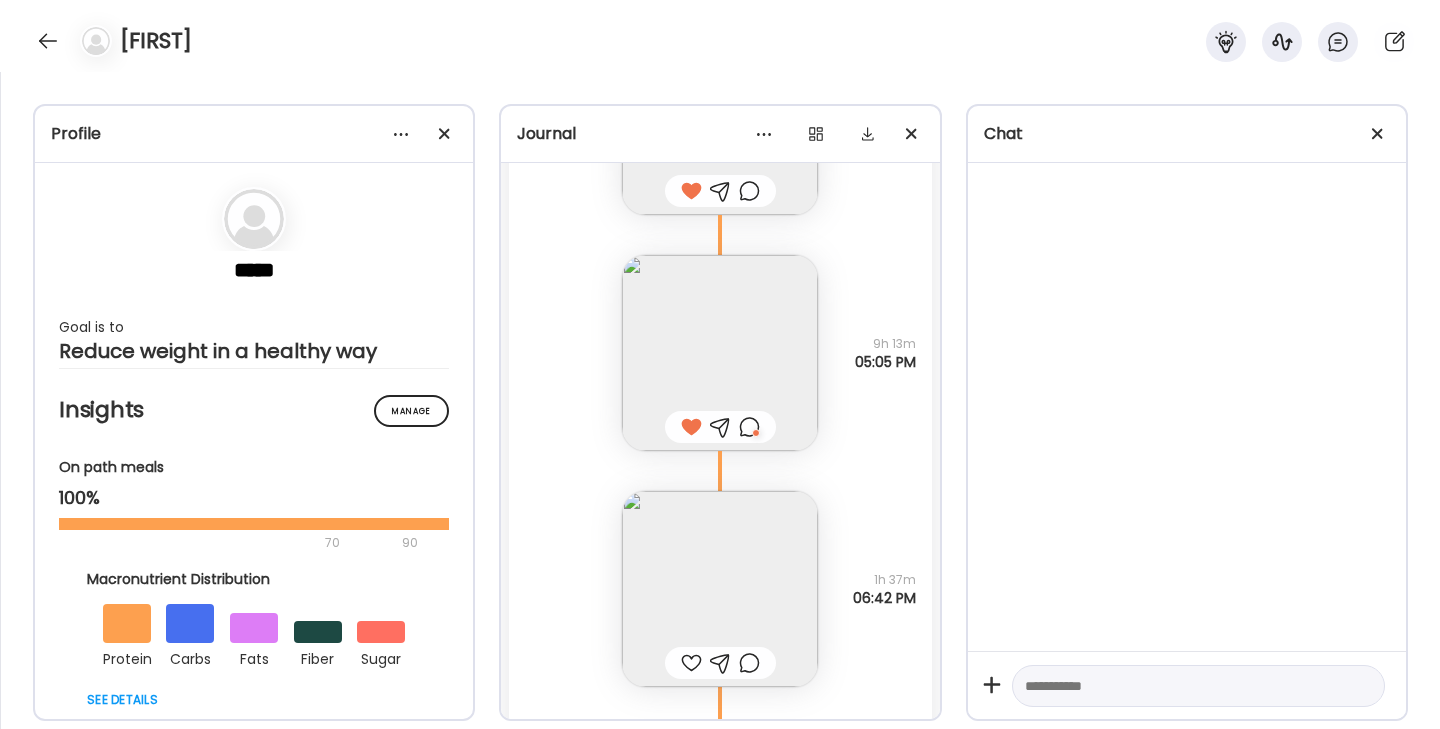 scroll, scrollTop: 9464, scrollLeft: 0, axis: vertical 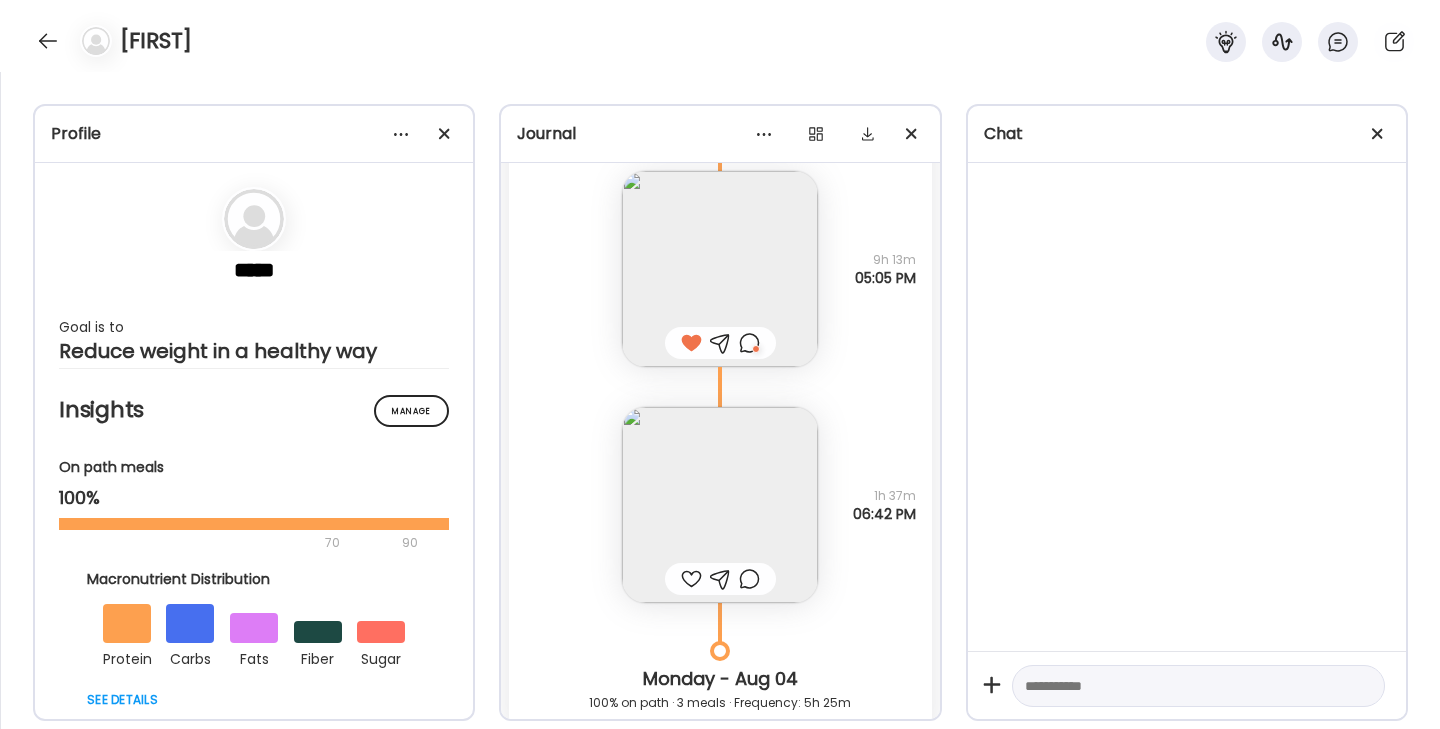 click at bounding box center (720, 505) 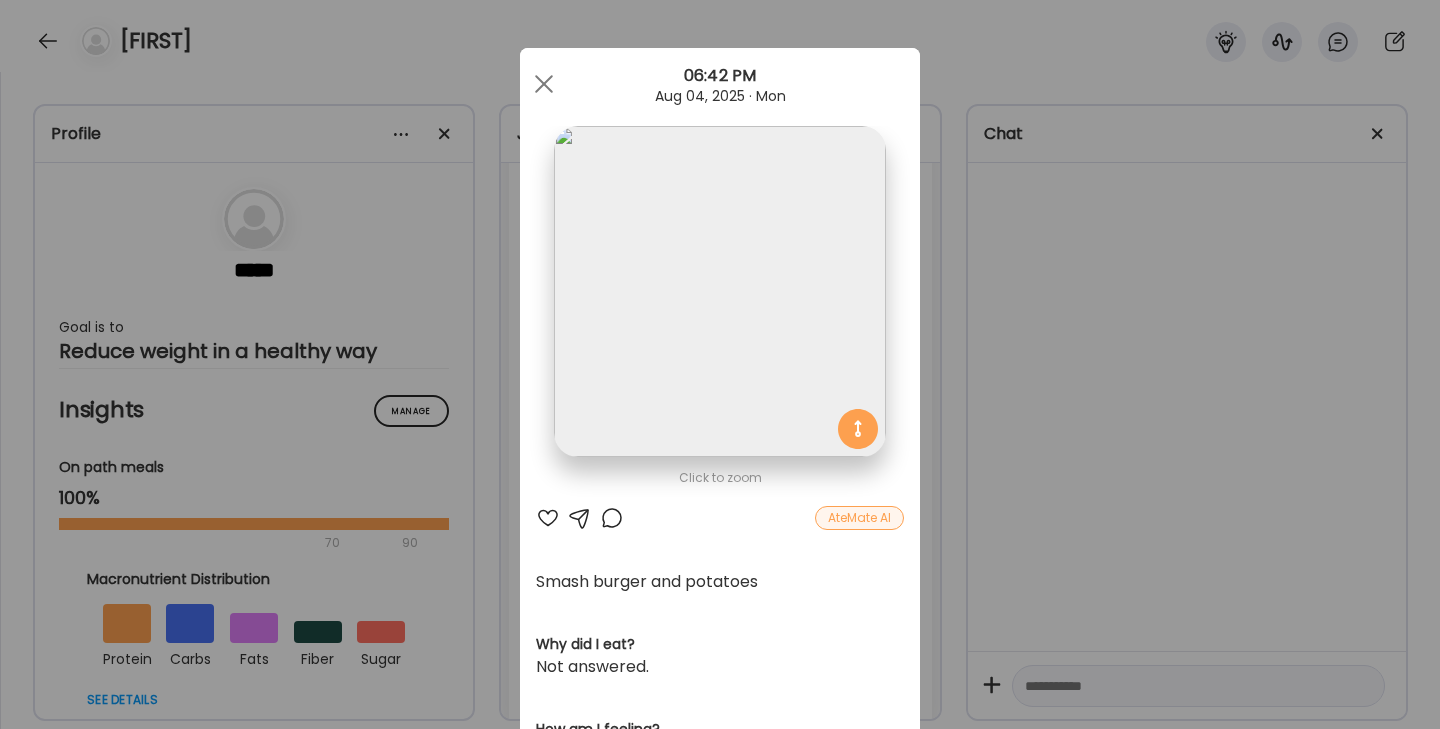 click at bounding box center (720, 314) 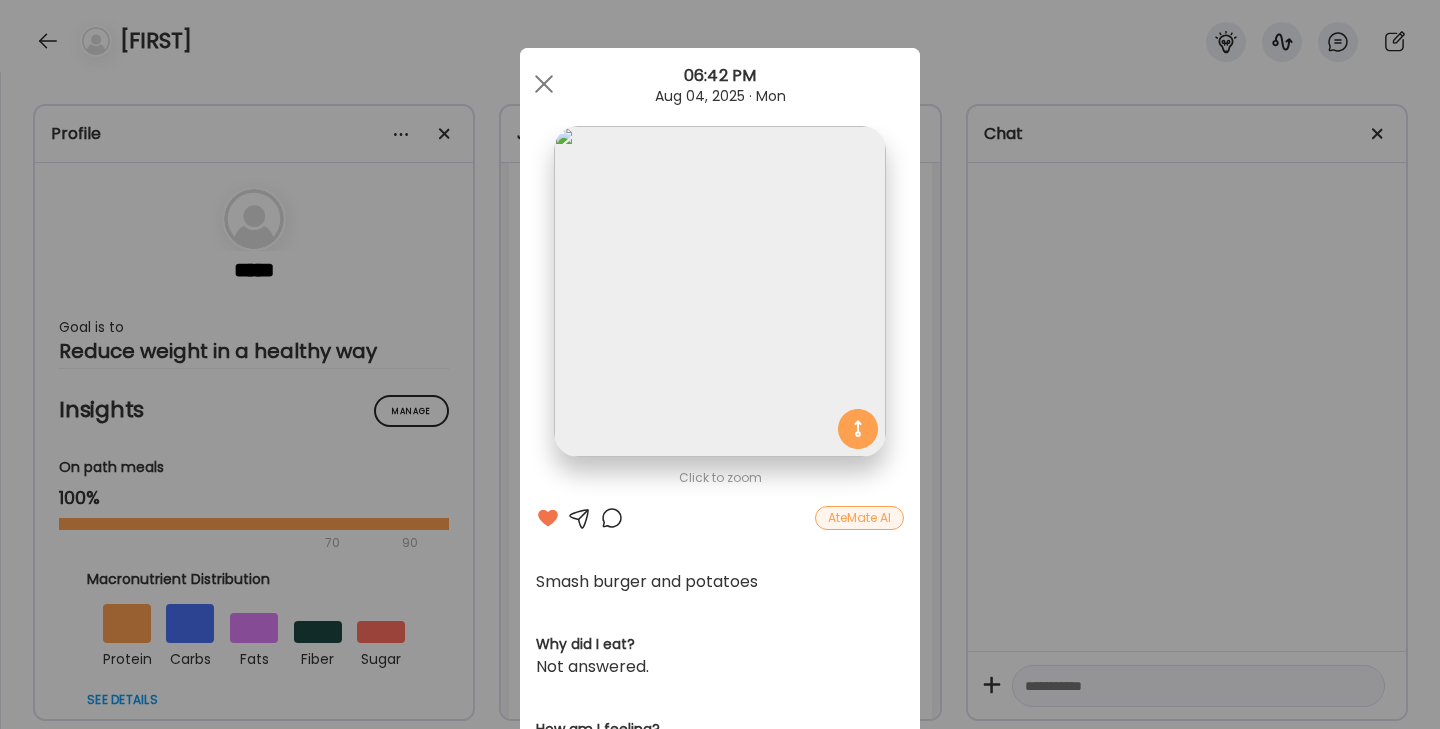 click at bounding box center (612, 518) 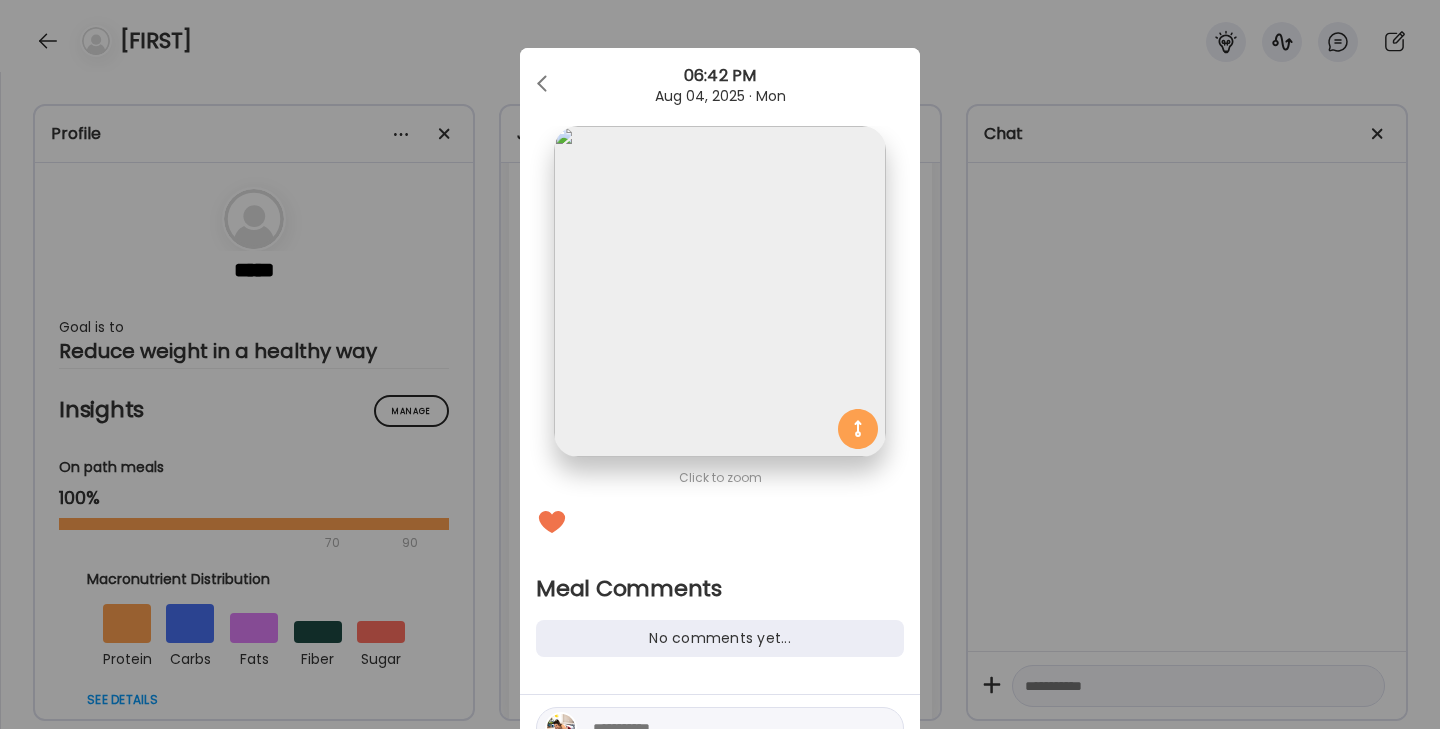 scroll, scrollTop: 104, scrollLeft: 0, axis: vertical 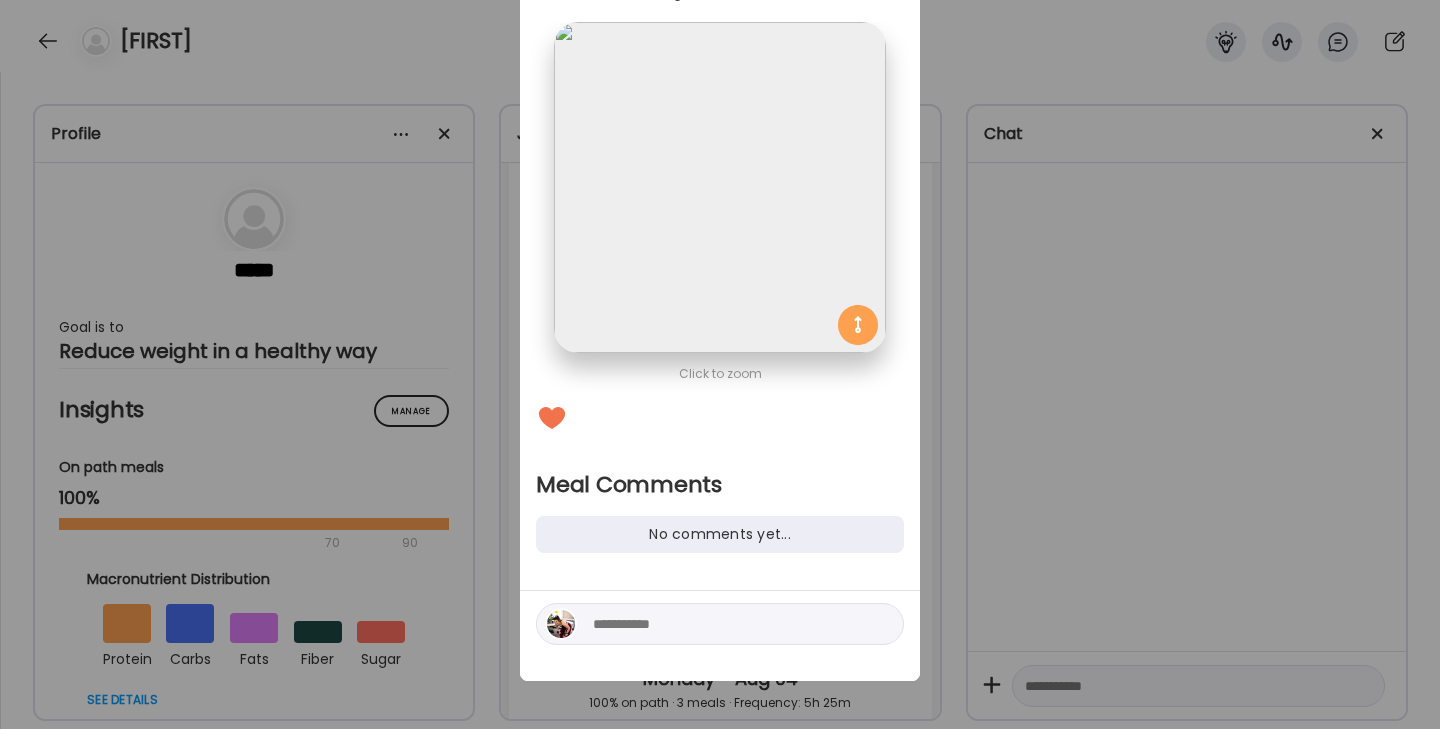 click at bounding box center (720, 624) 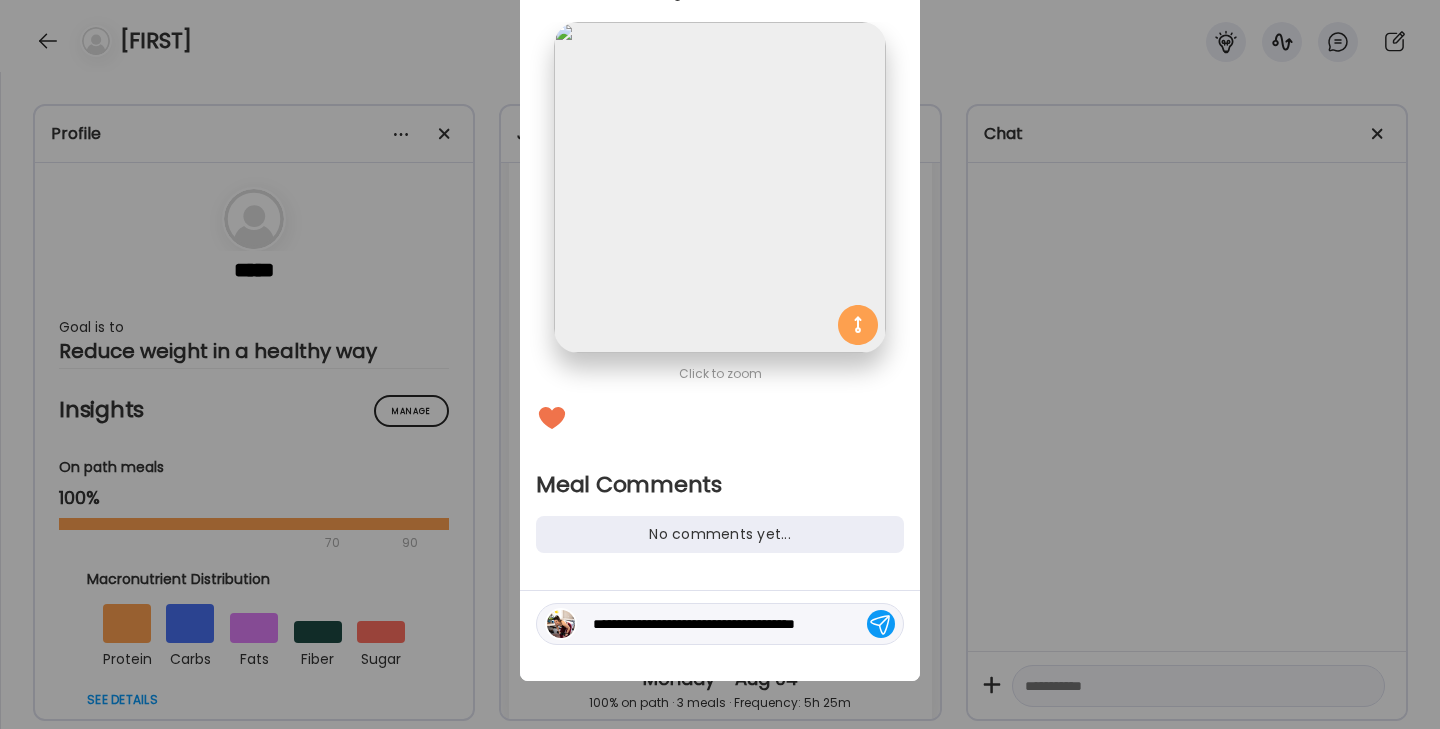type on "**********" 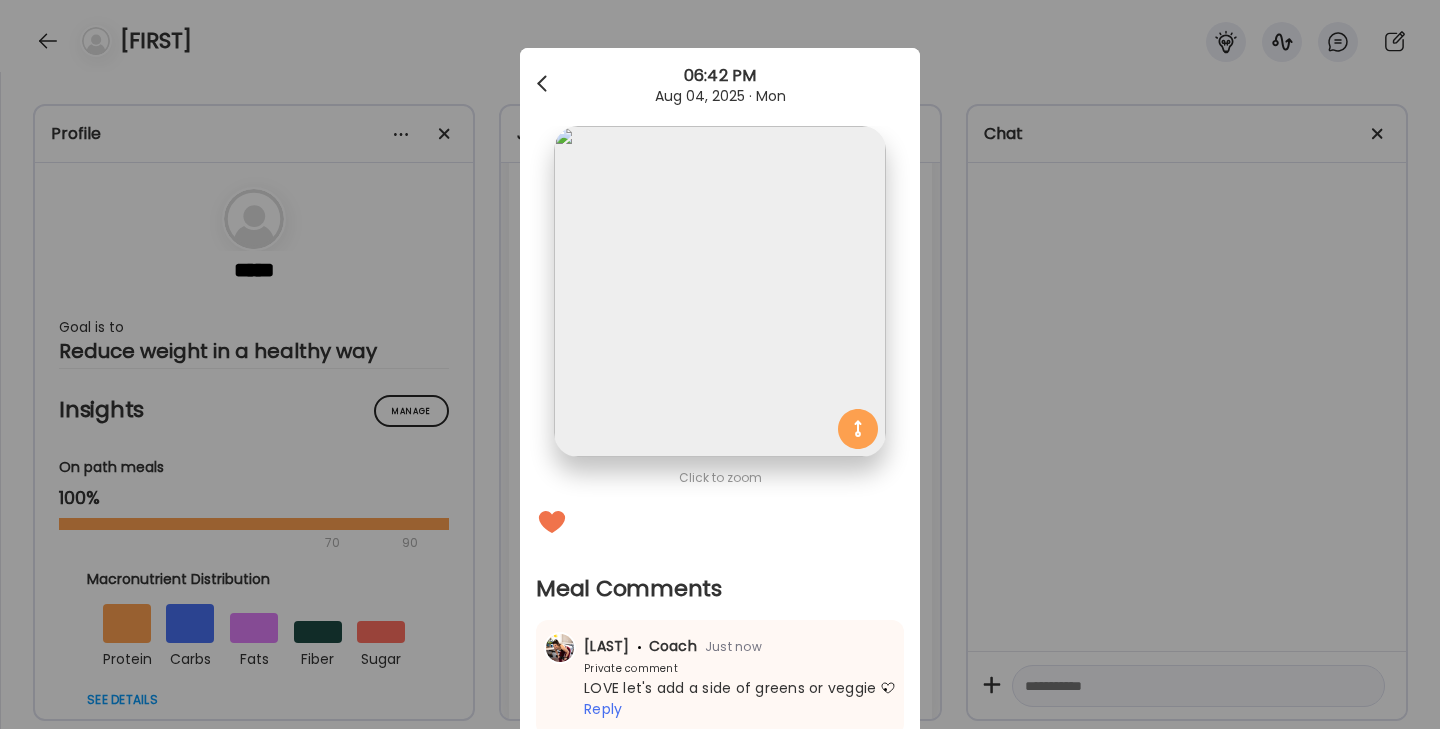 scroll, scrollTop: 0, scrollLeft: 0, axis: both 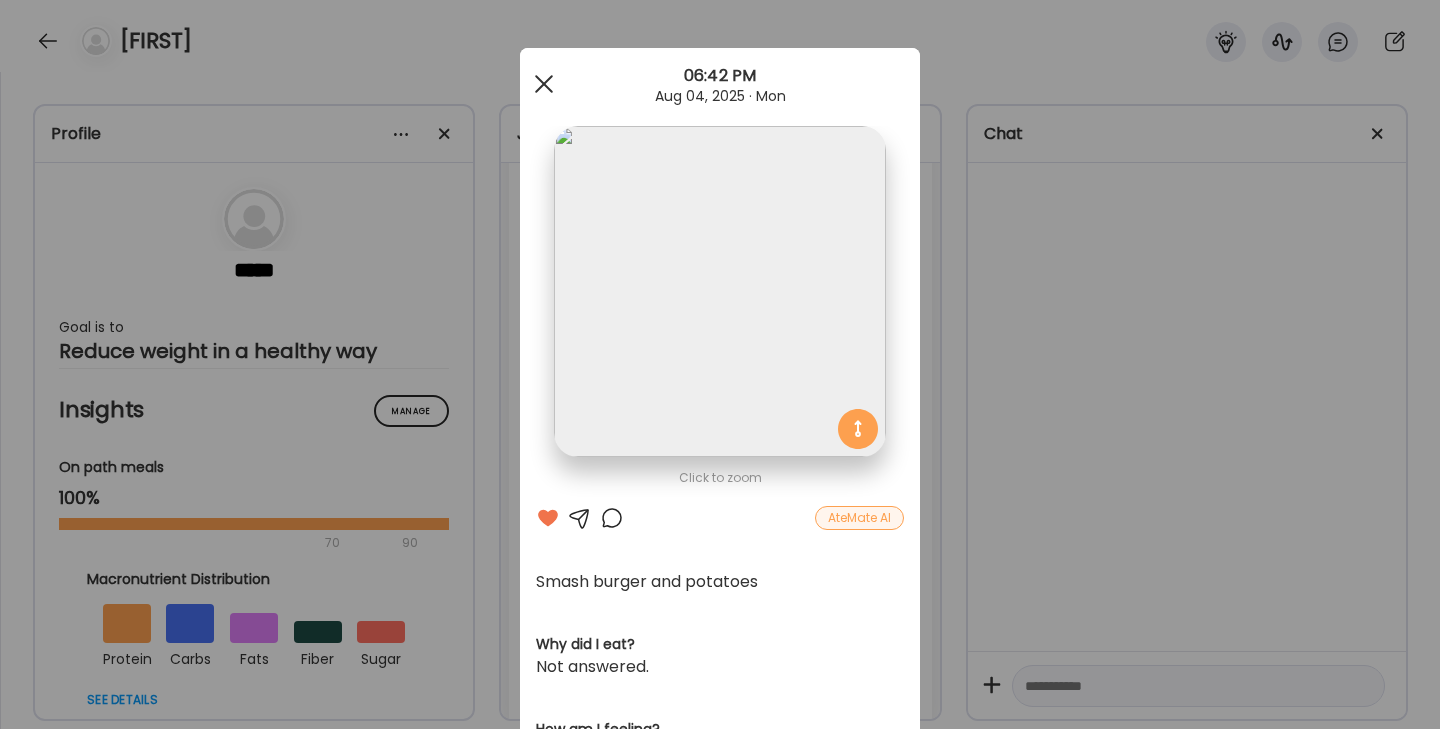 click at bounding box center (544, 84) 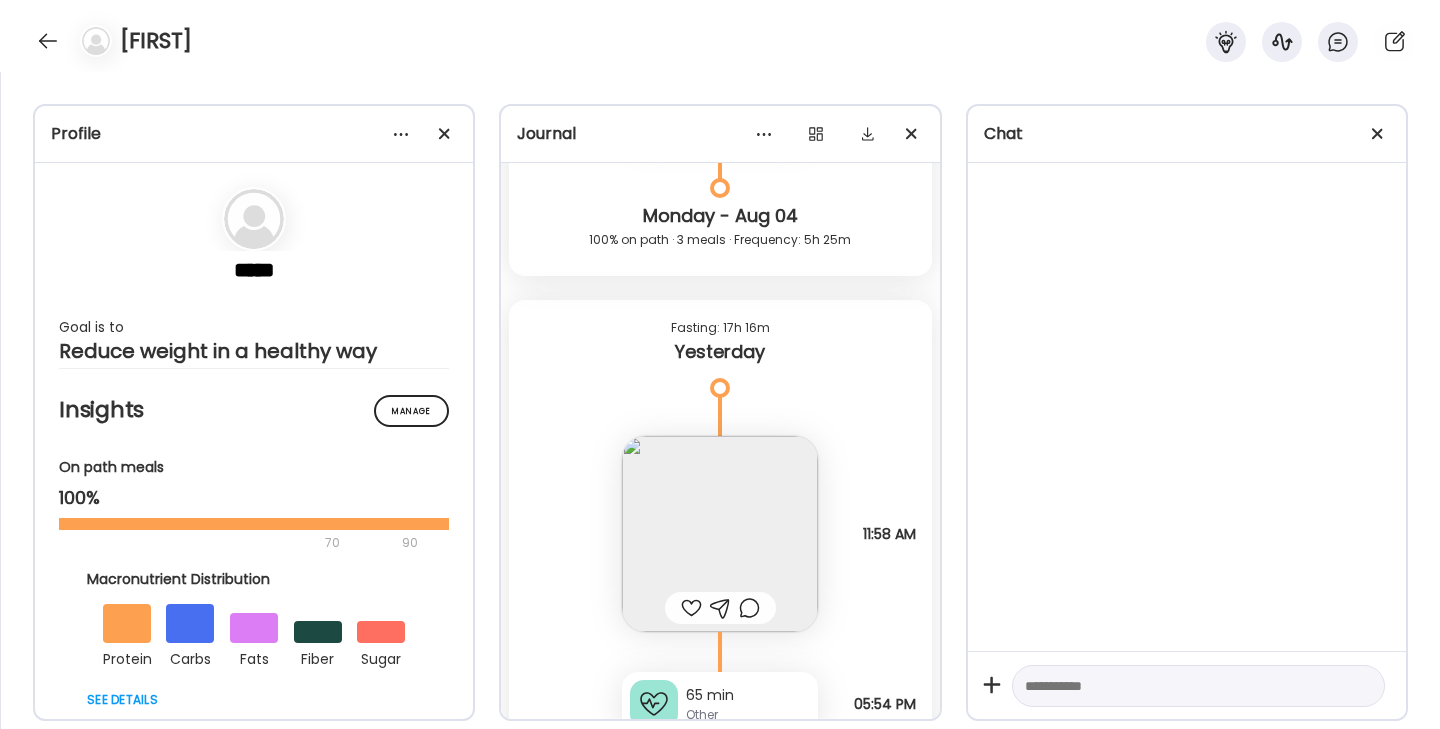 scroll, scrollTop: 9968, scrollLeft: 0, axis: vertical 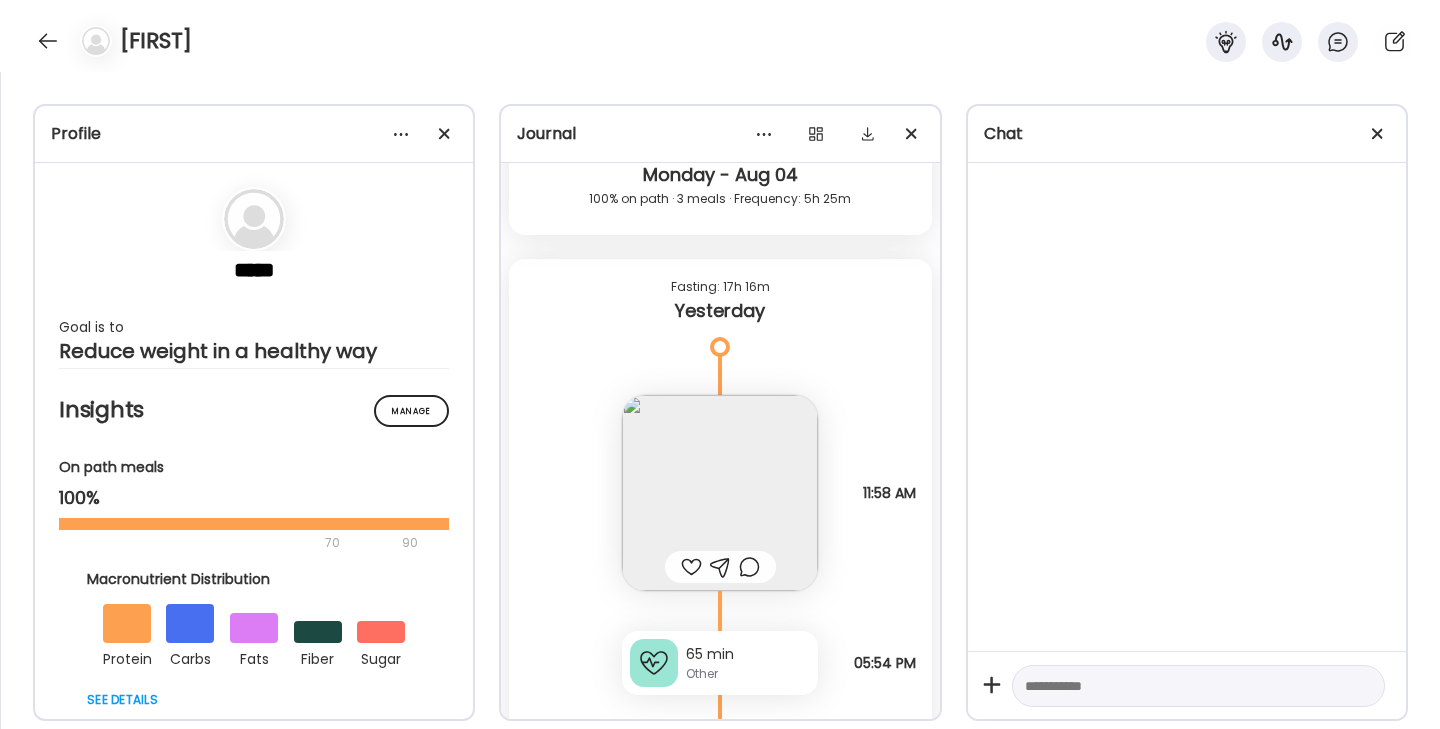 click at bounding box center (720, 493) 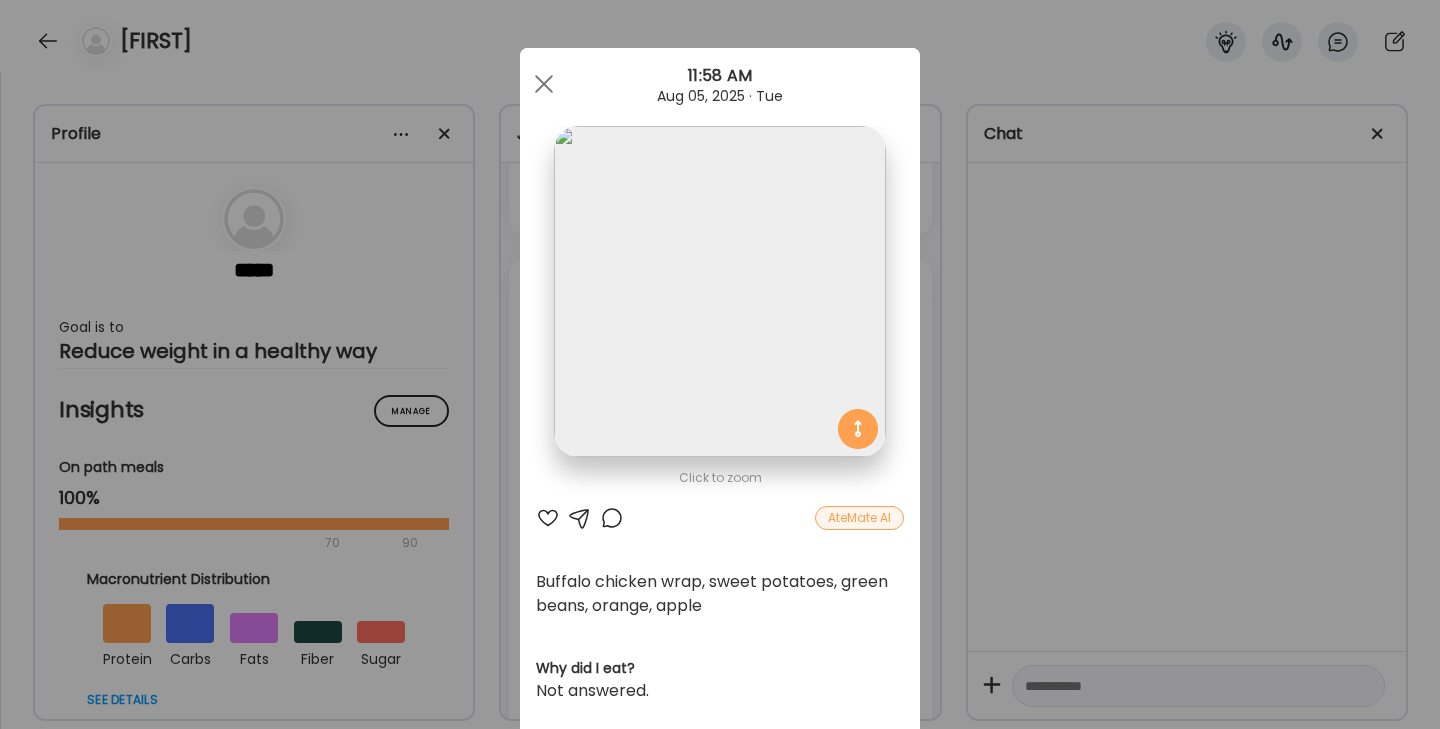 click at bounding box center [548, 518] 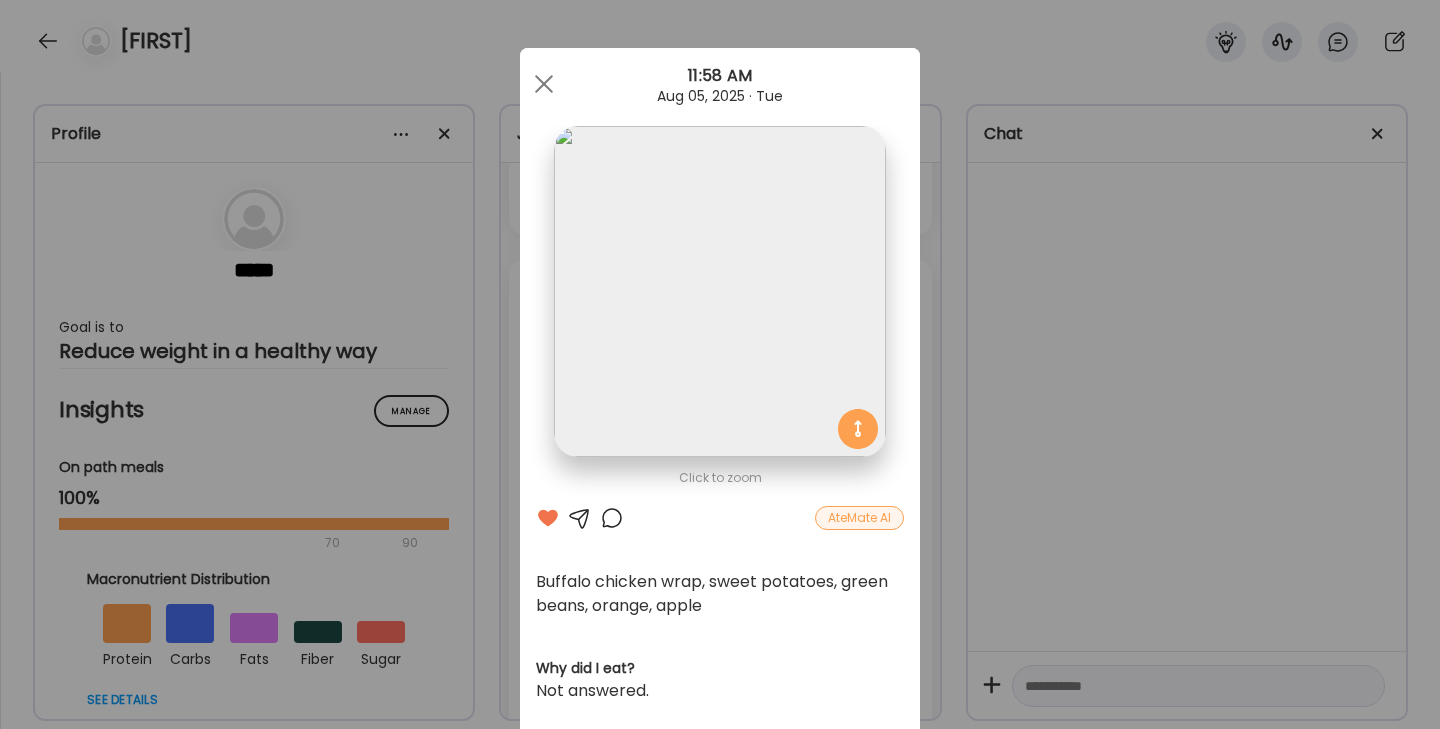 click at bounding box center (612, 518) 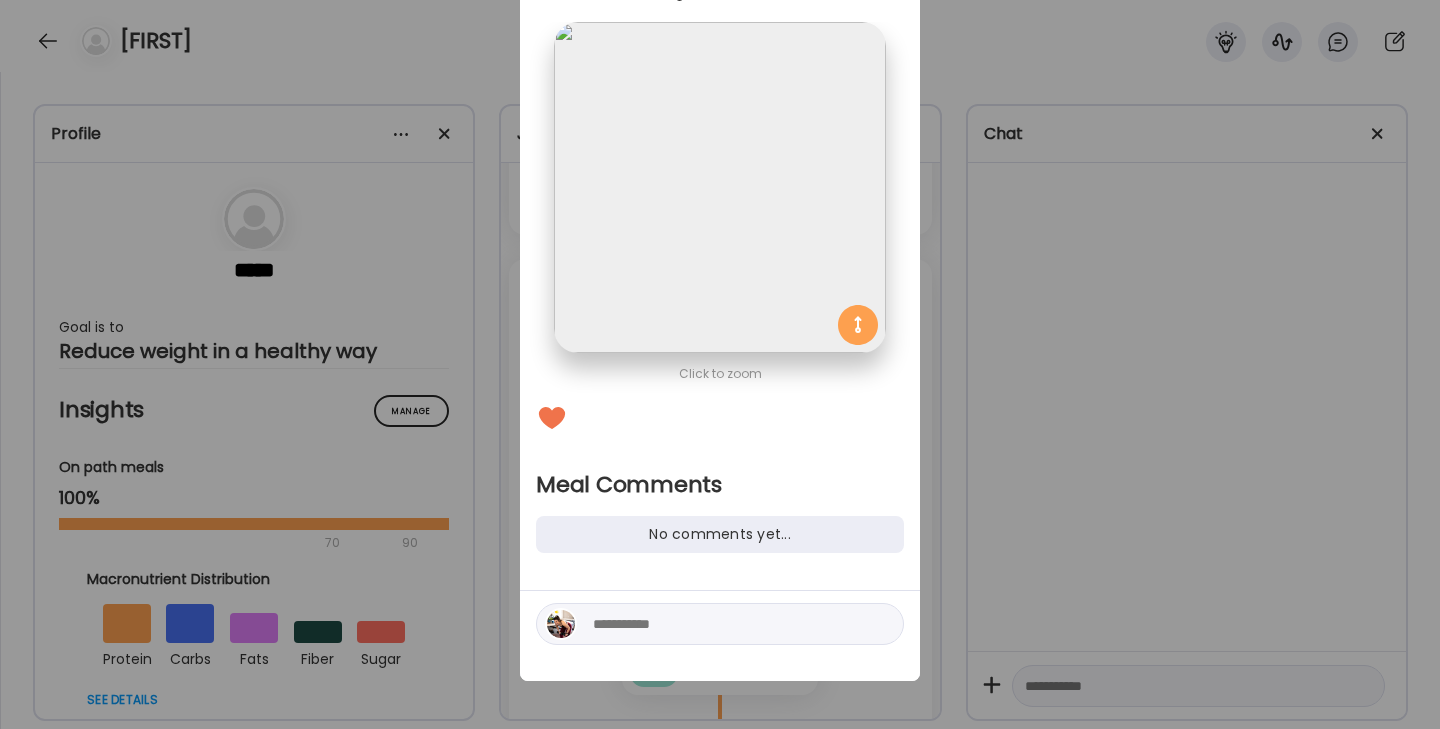 scroll, scrollTop: 104, scrollLeft: 0, axis: vertical 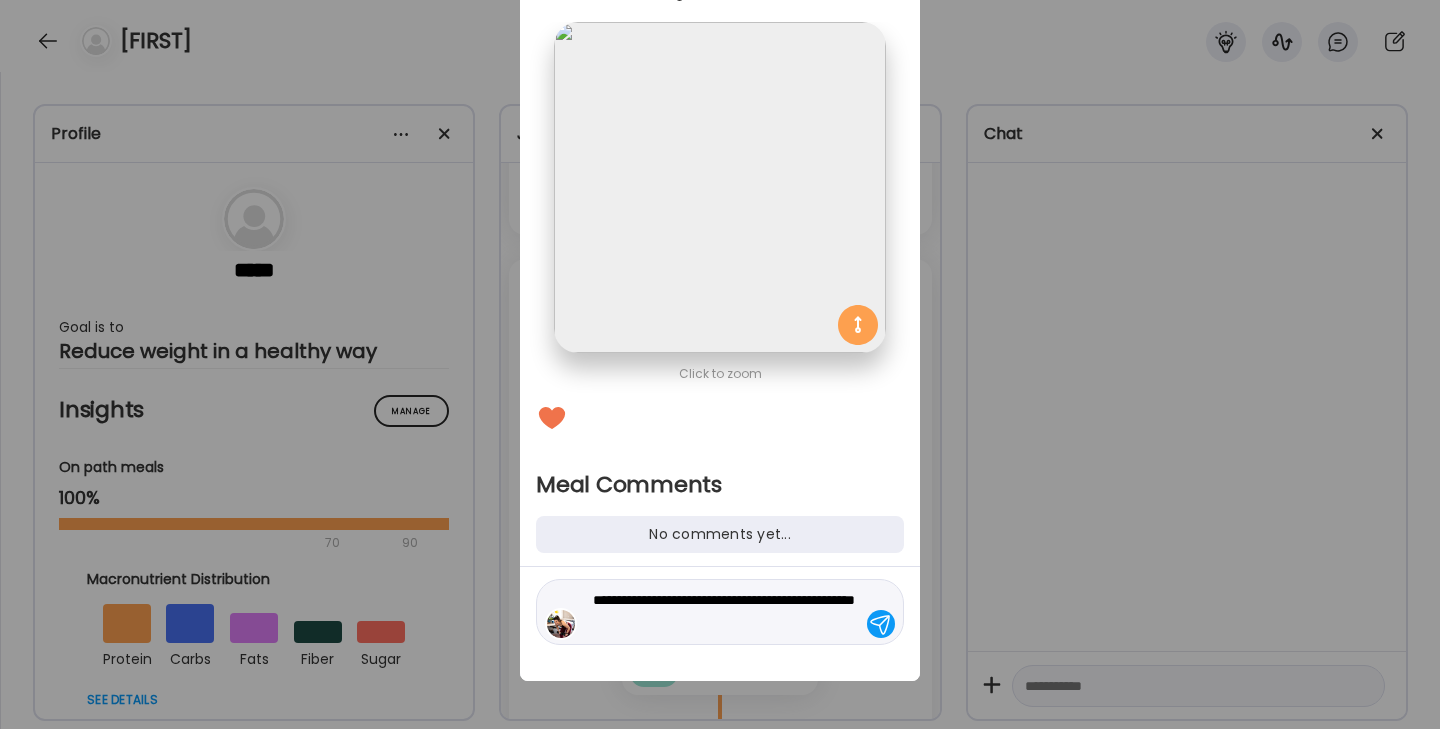 type on "**********" 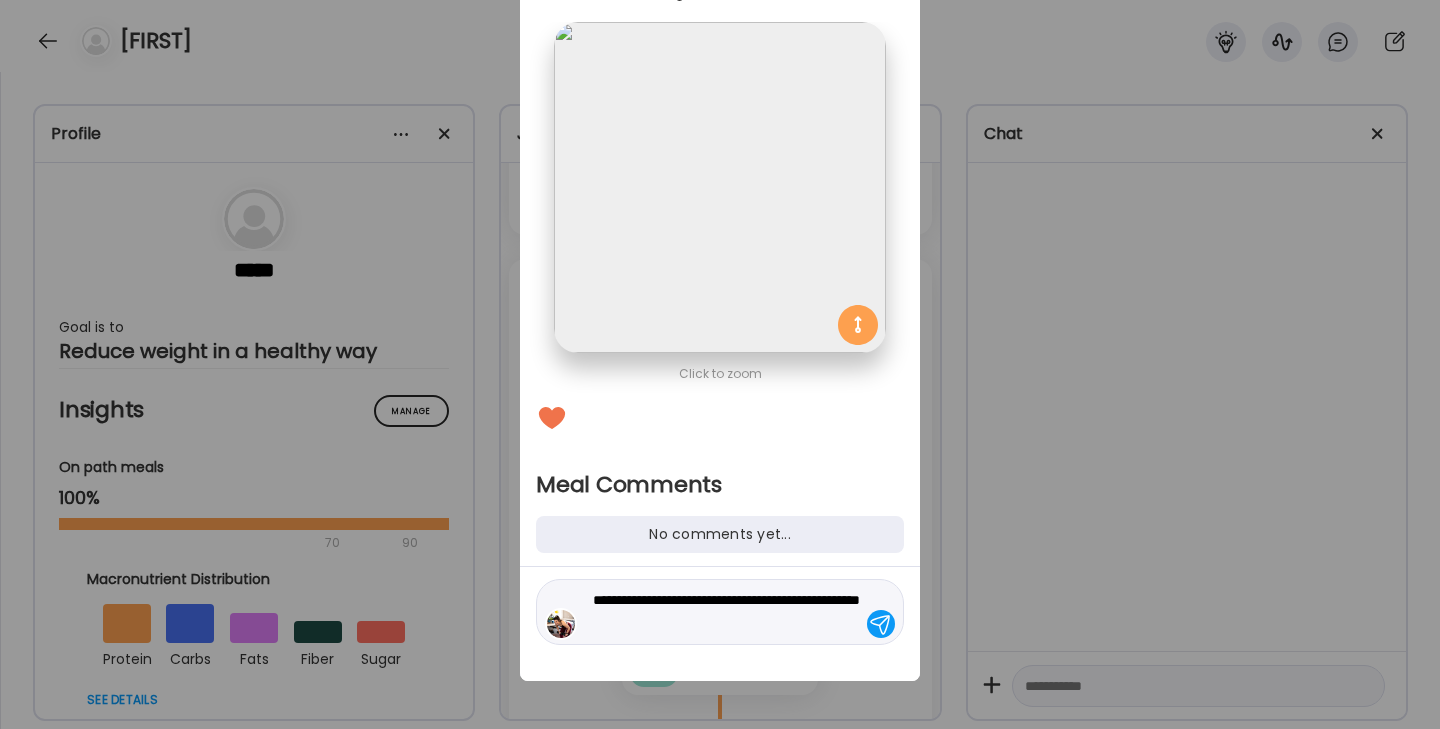 type 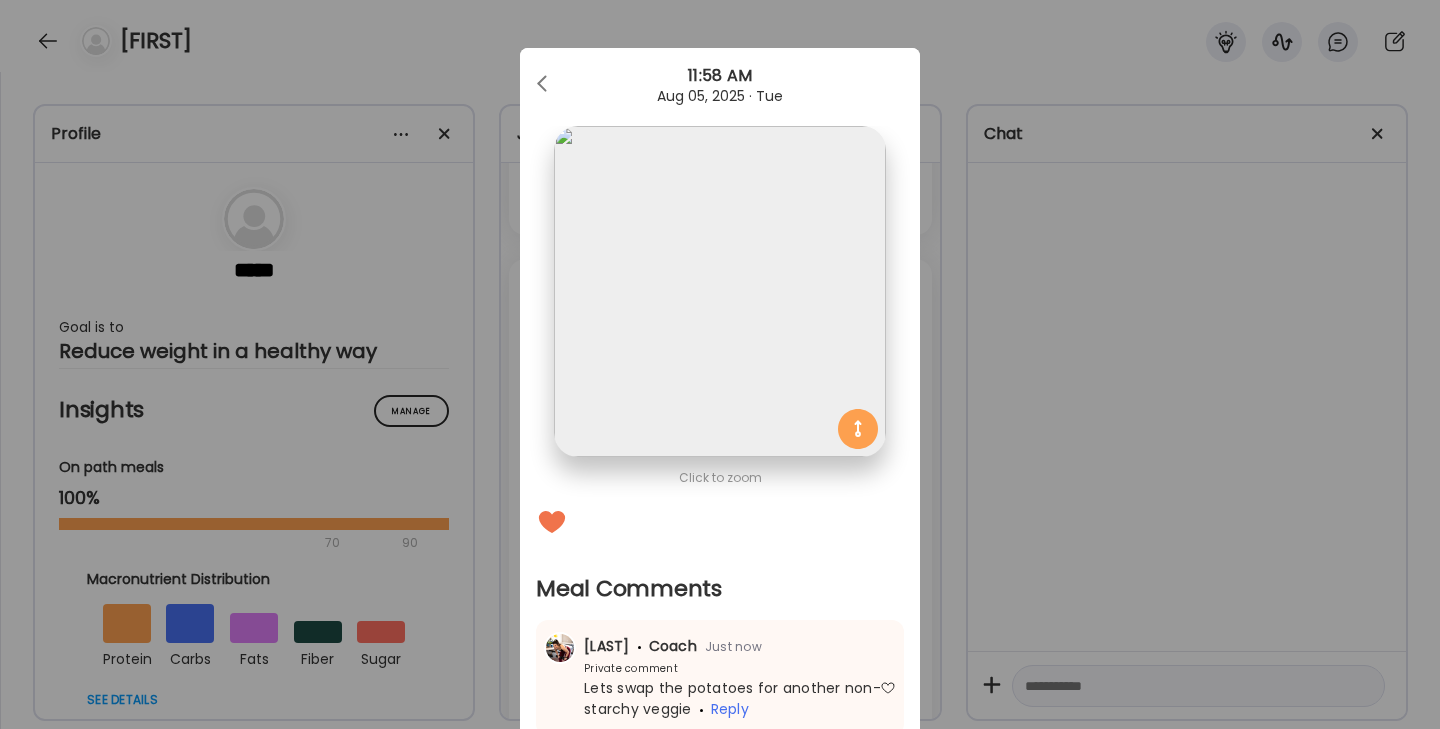 scroll, scrollTop: 0, scrollLeft: 0, axis: both 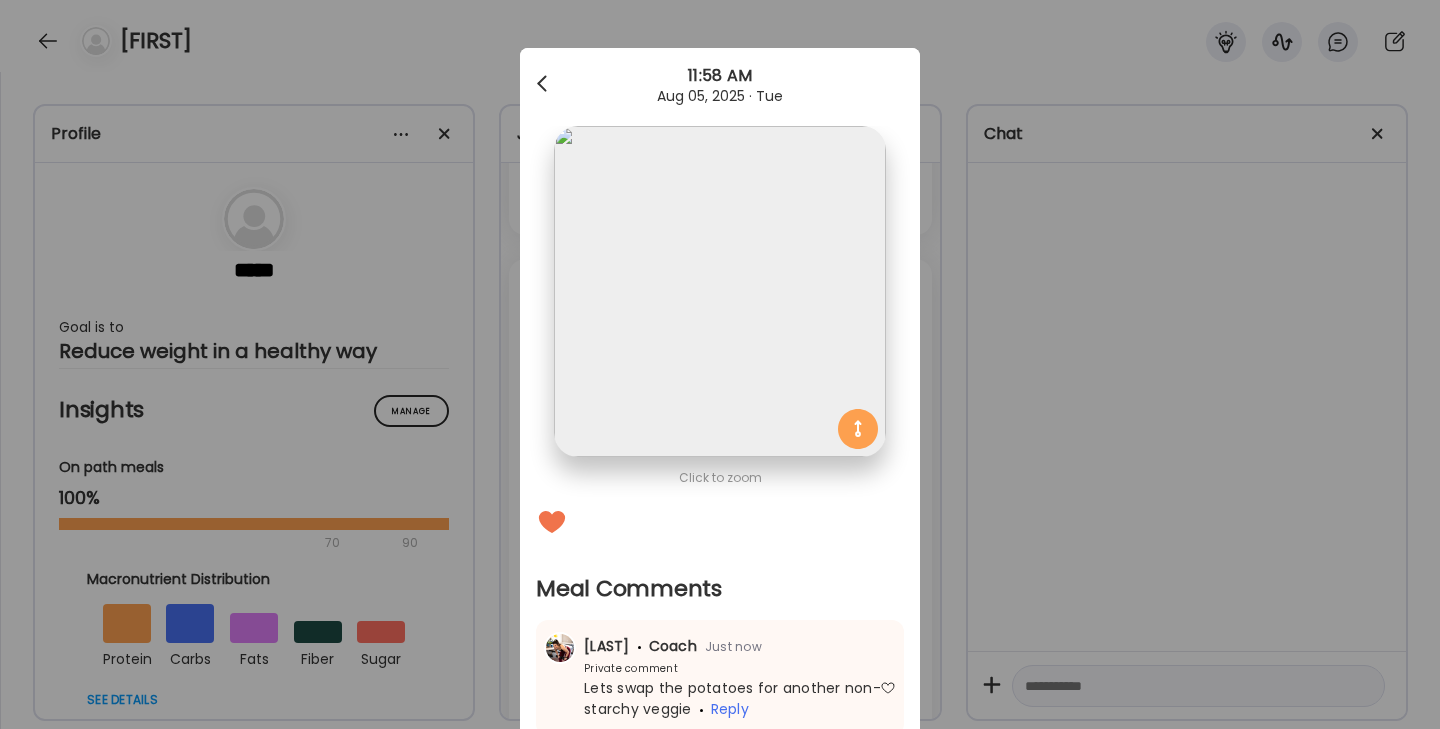 click at bounding box center (544, 84) 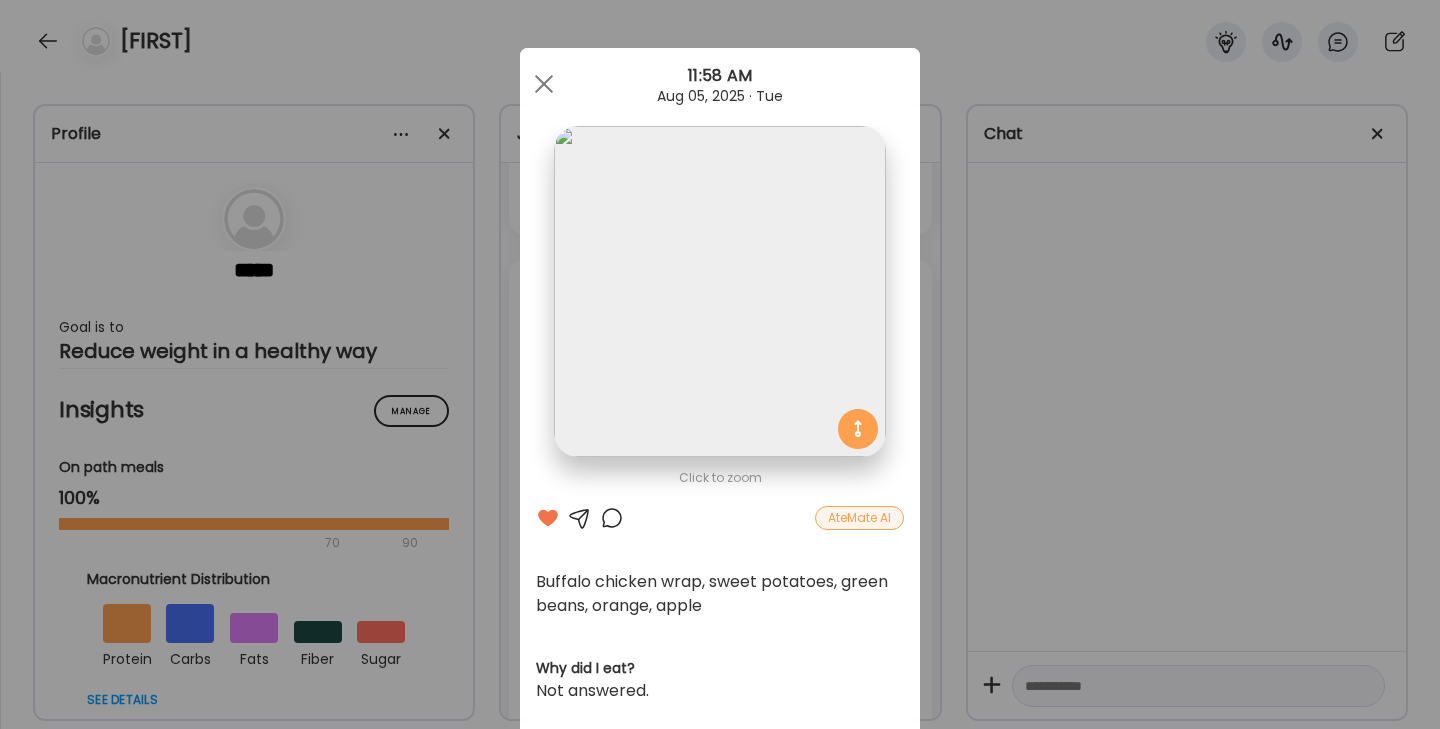 click at bounding box center [544, 84] 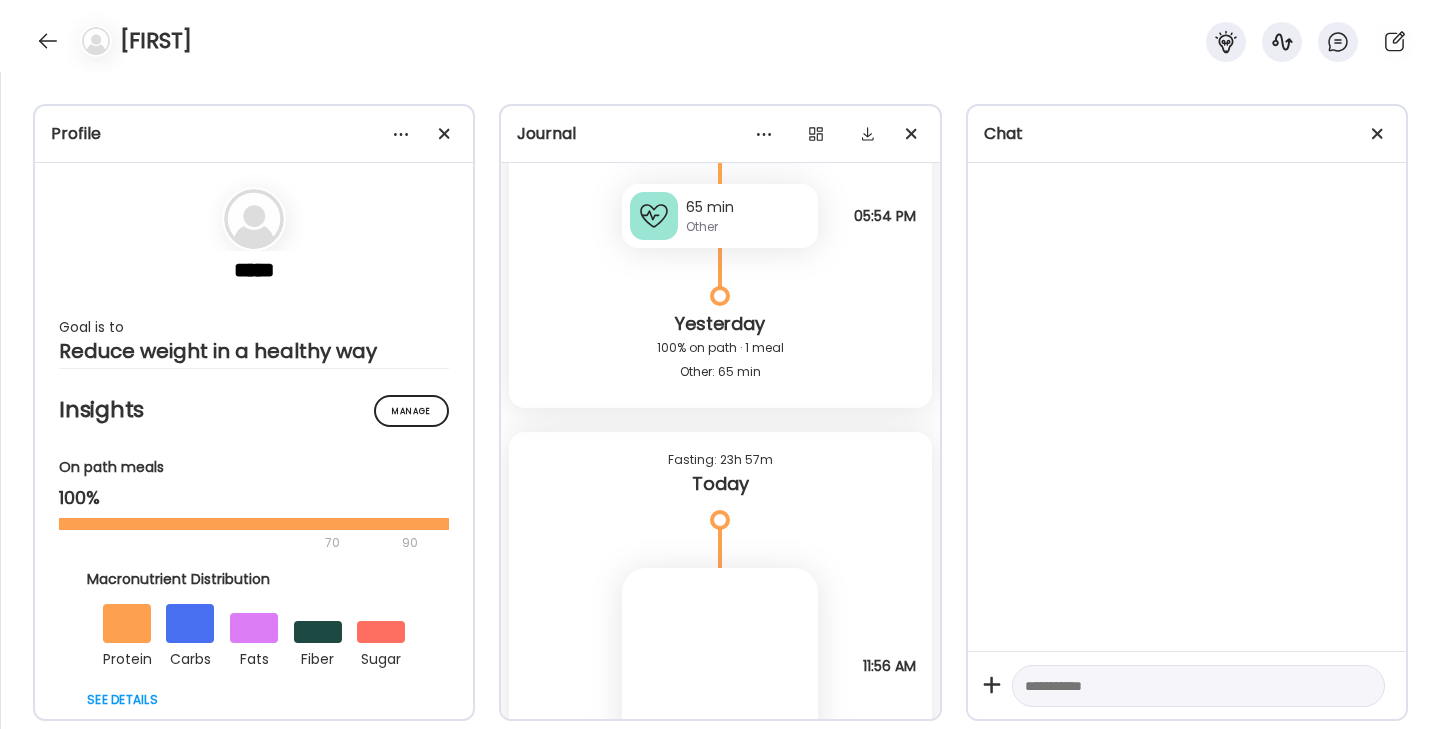 scroll, scrollTop: 10615, scrollLeft: 0, axis: vertical 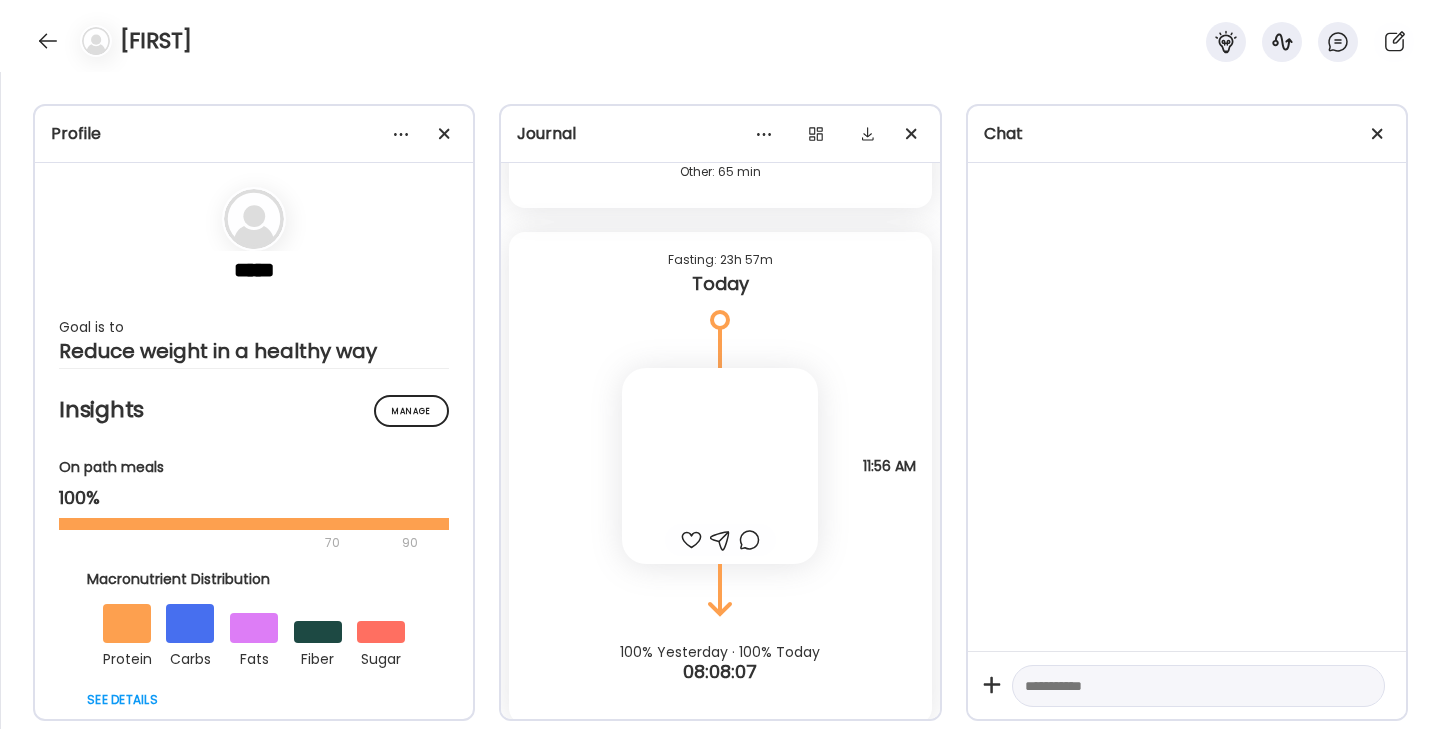 click at bounding box center [720, 466] 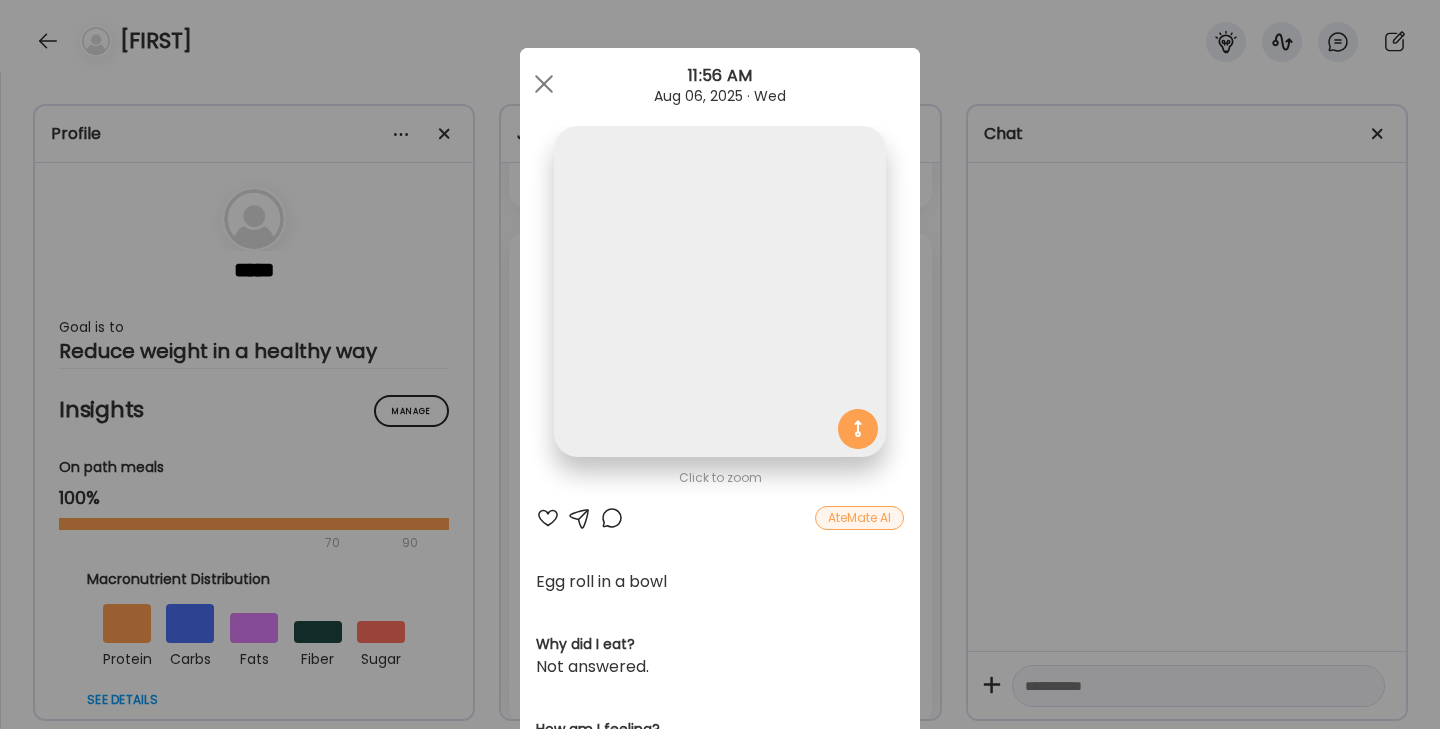 click at bounding box center (544, 84) 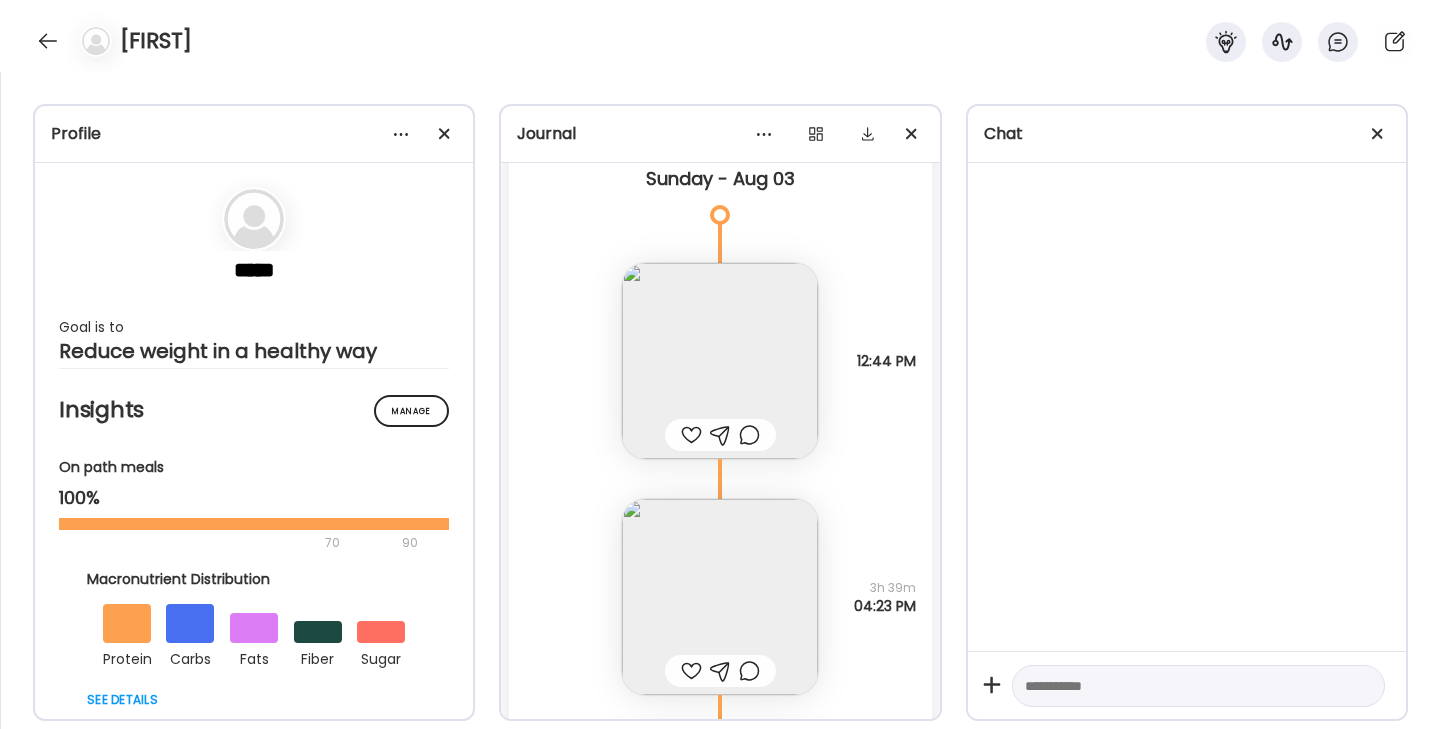 scroll, scrollTop: 7577, scrollLeft: 0, axis: vertical 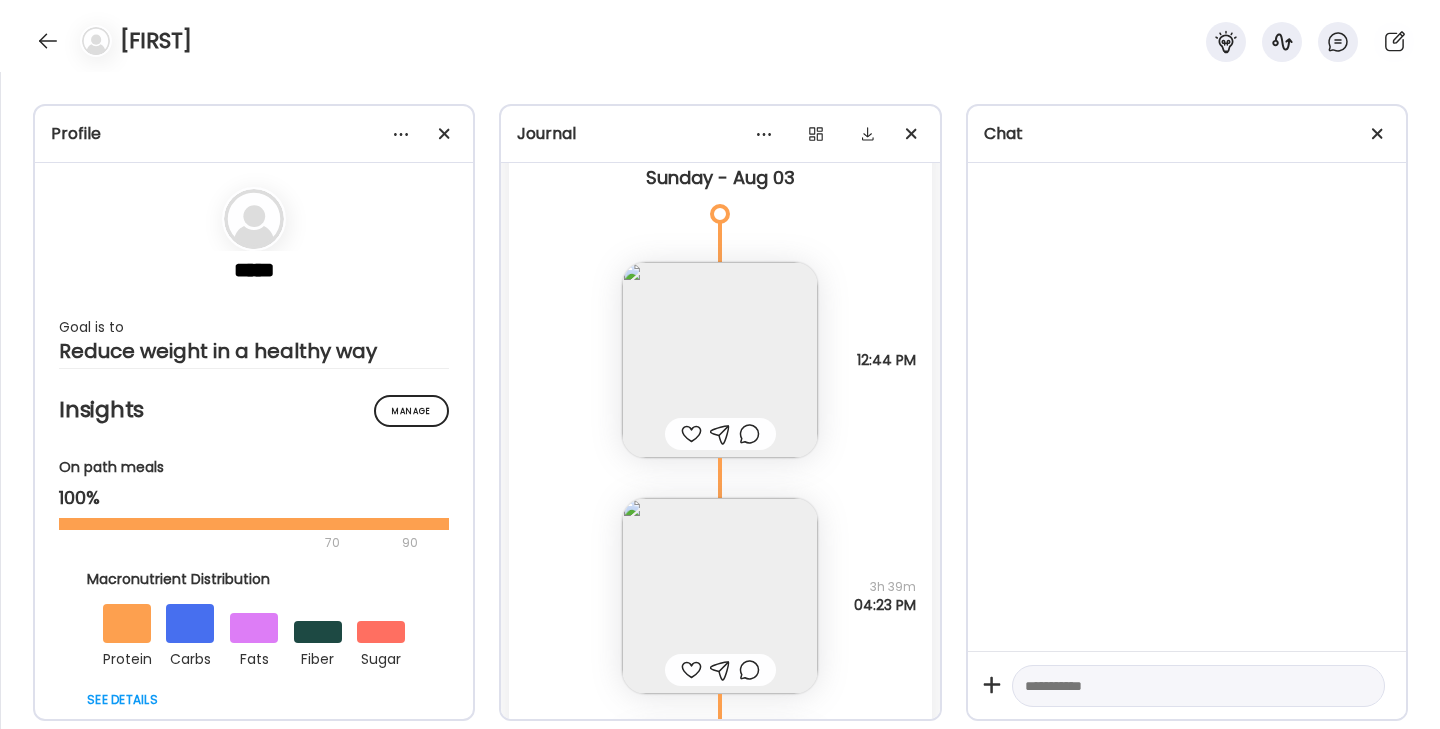 click at bounding box center [720, 360] 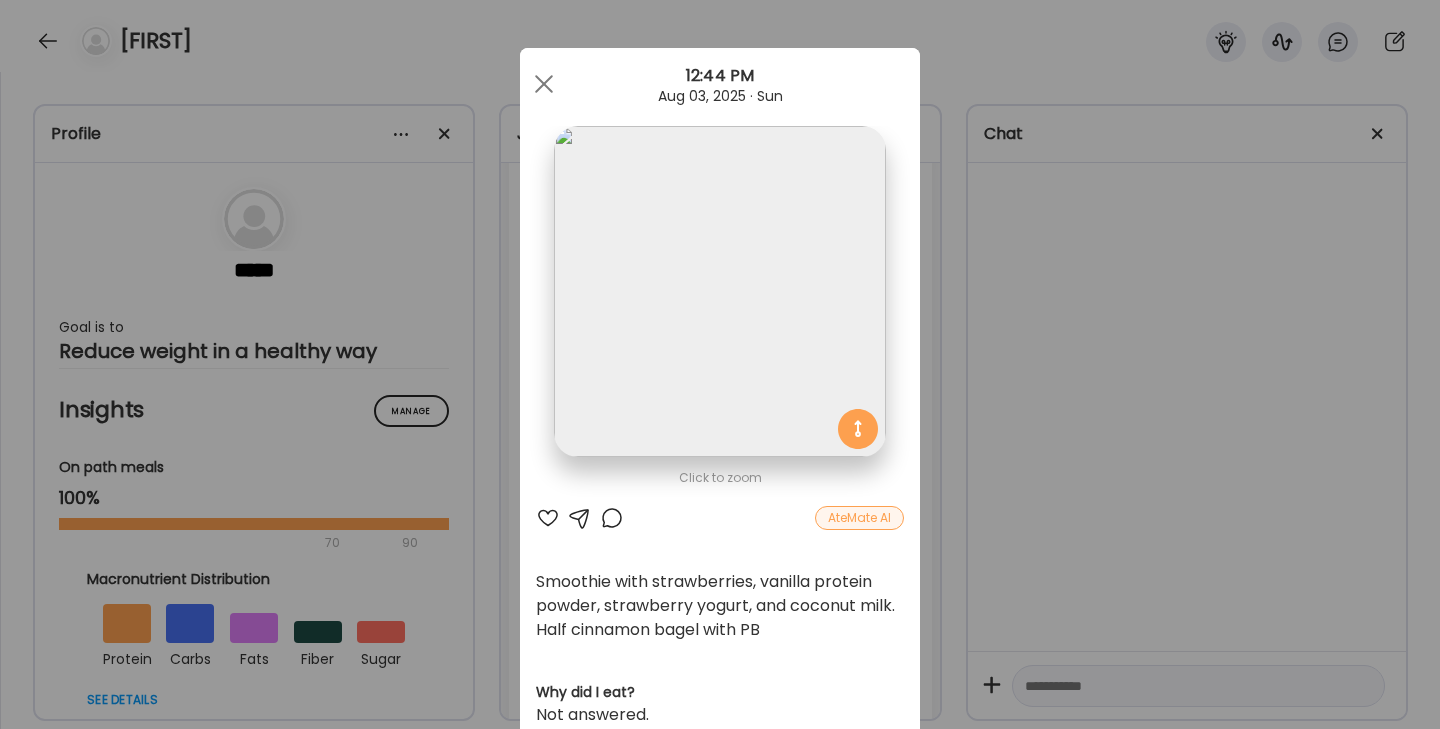 click at bounding box center (548, 518) 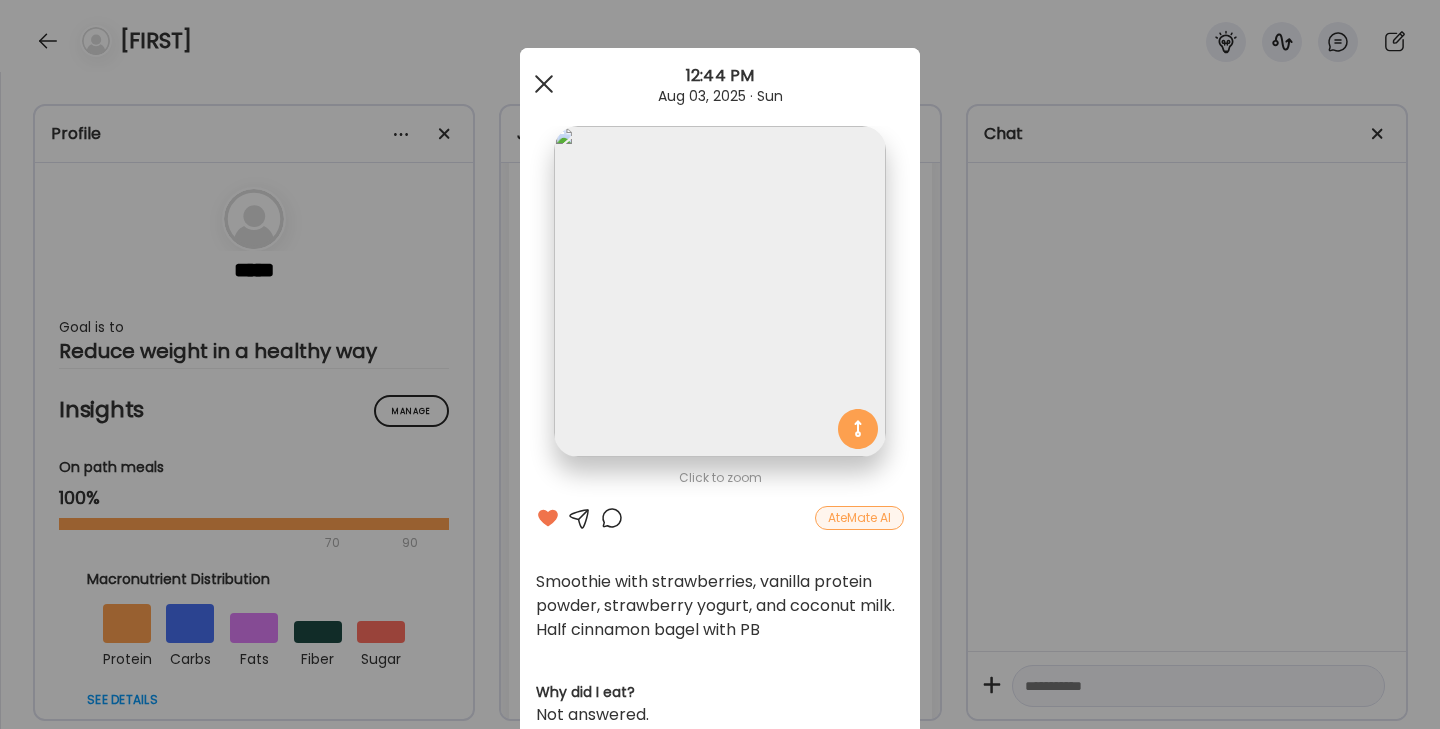 click at bounding box center (544, 84) 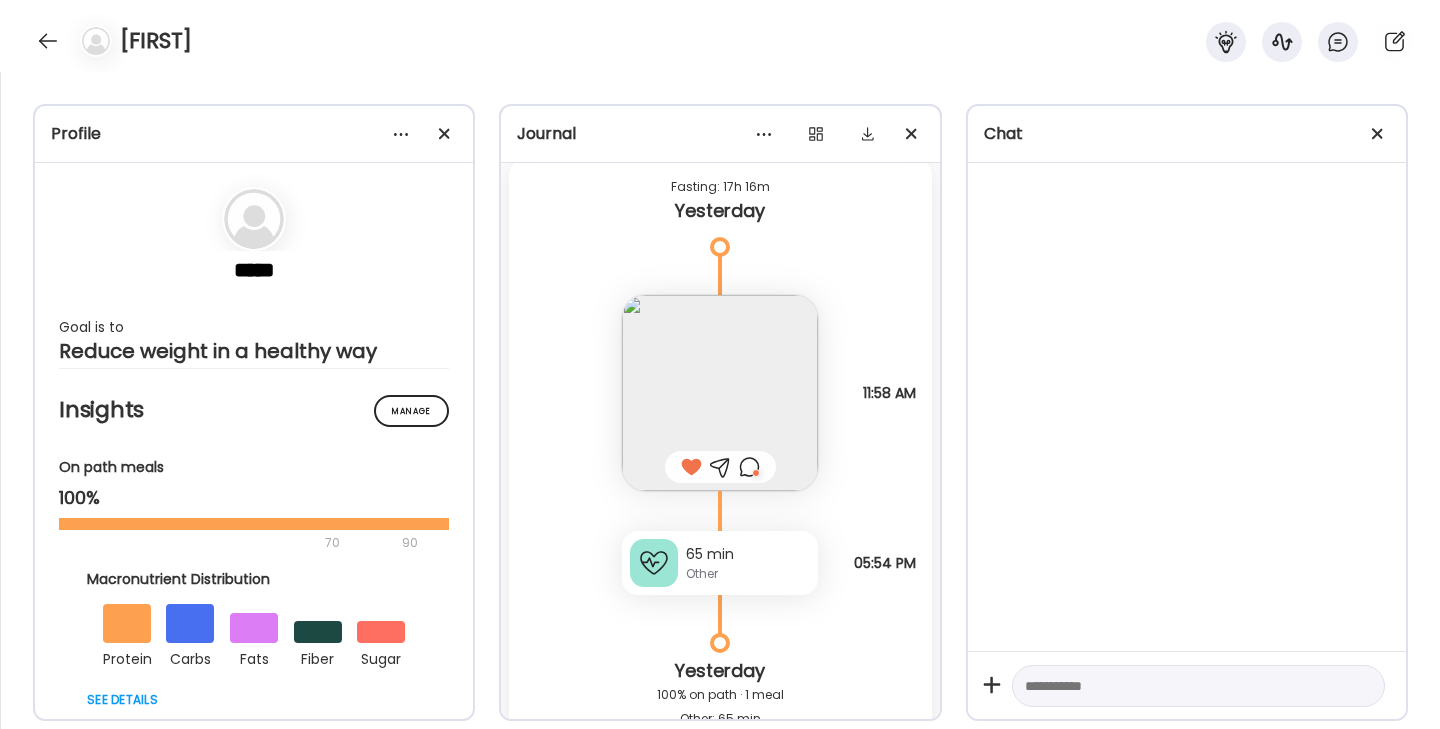 scroll, scrollTop: 10067, scrollLeft: 0, axis: vertical 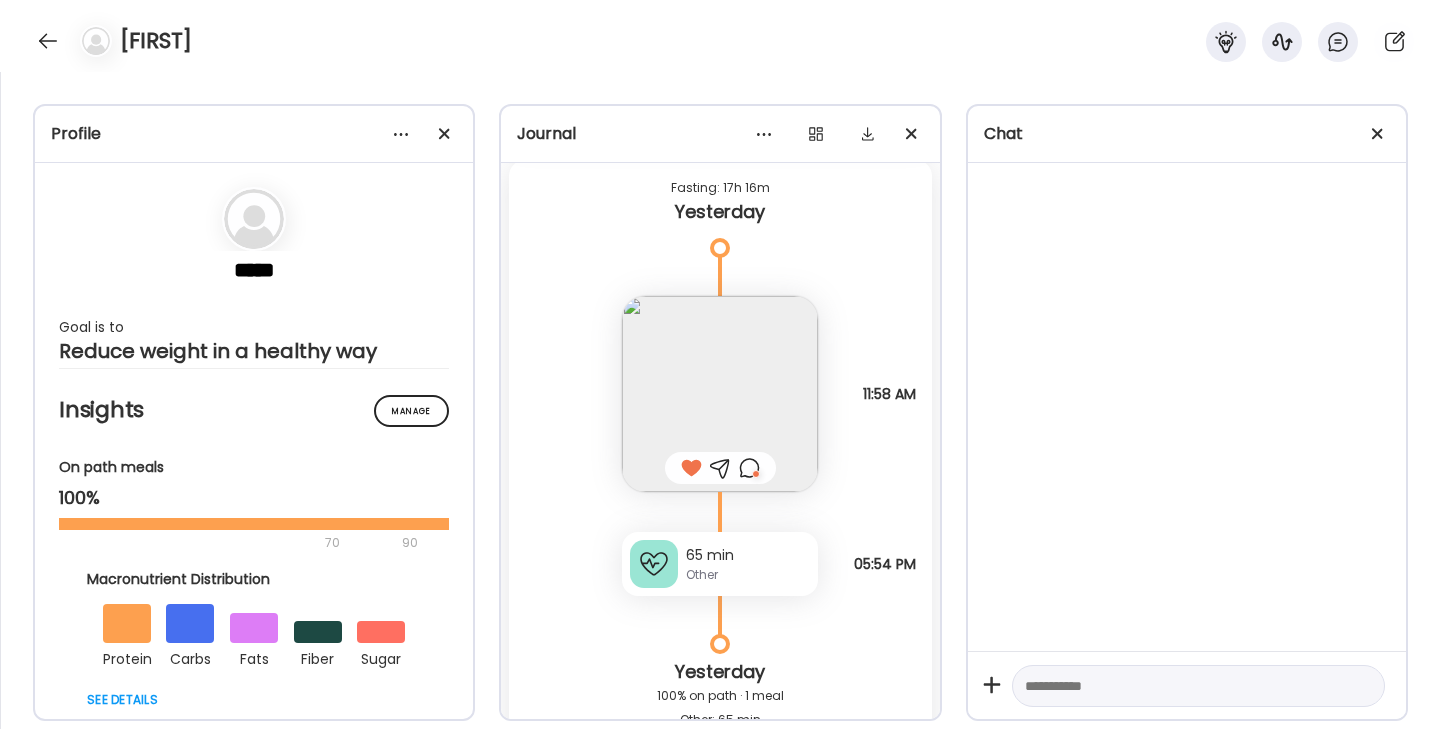click at bounding box center [720, 394] 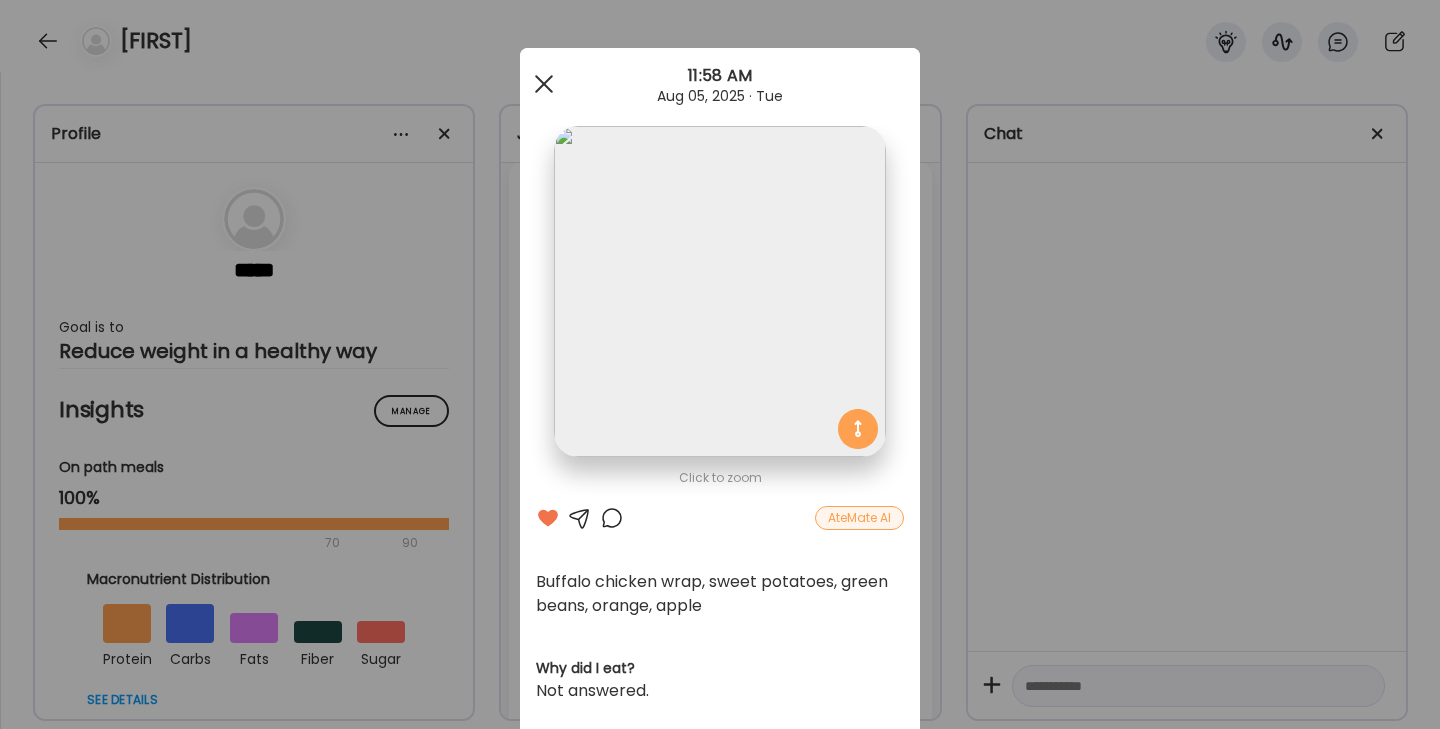 click at bounding box center [544, 84] 